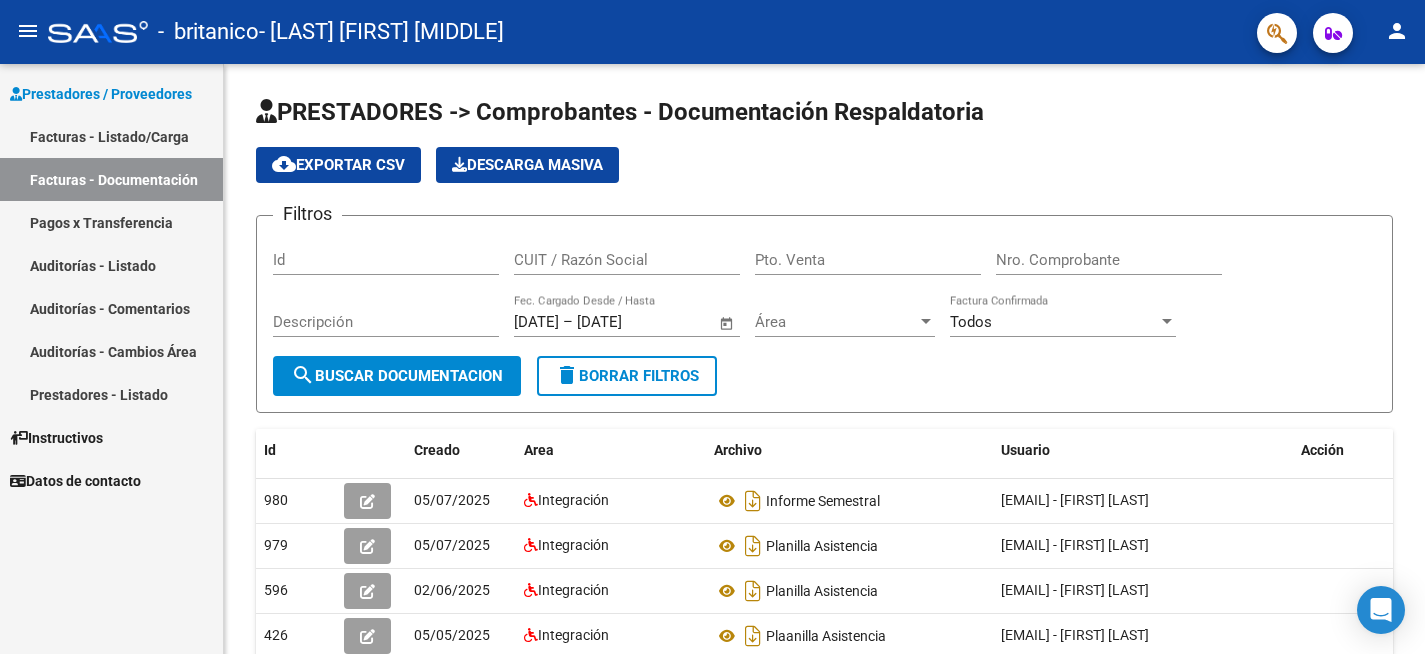 scroll, scrollTop: 0, scrollLeft: 0, axis: both 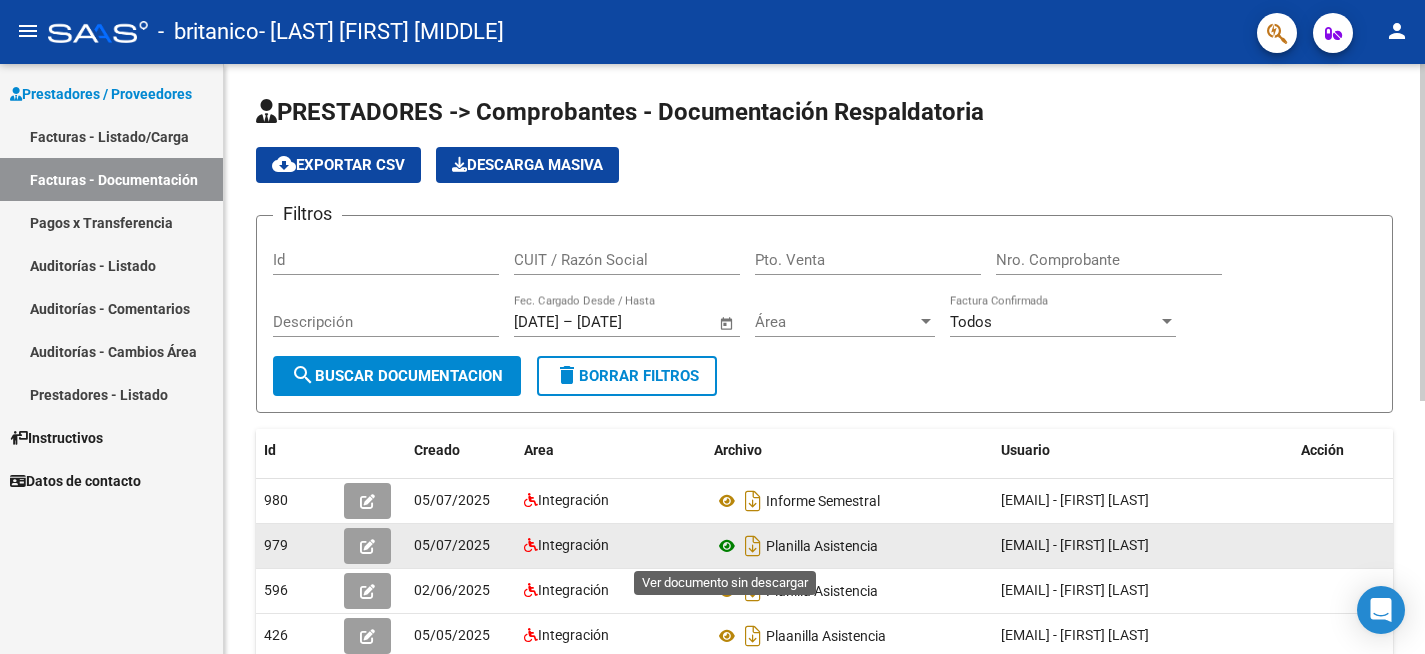 click 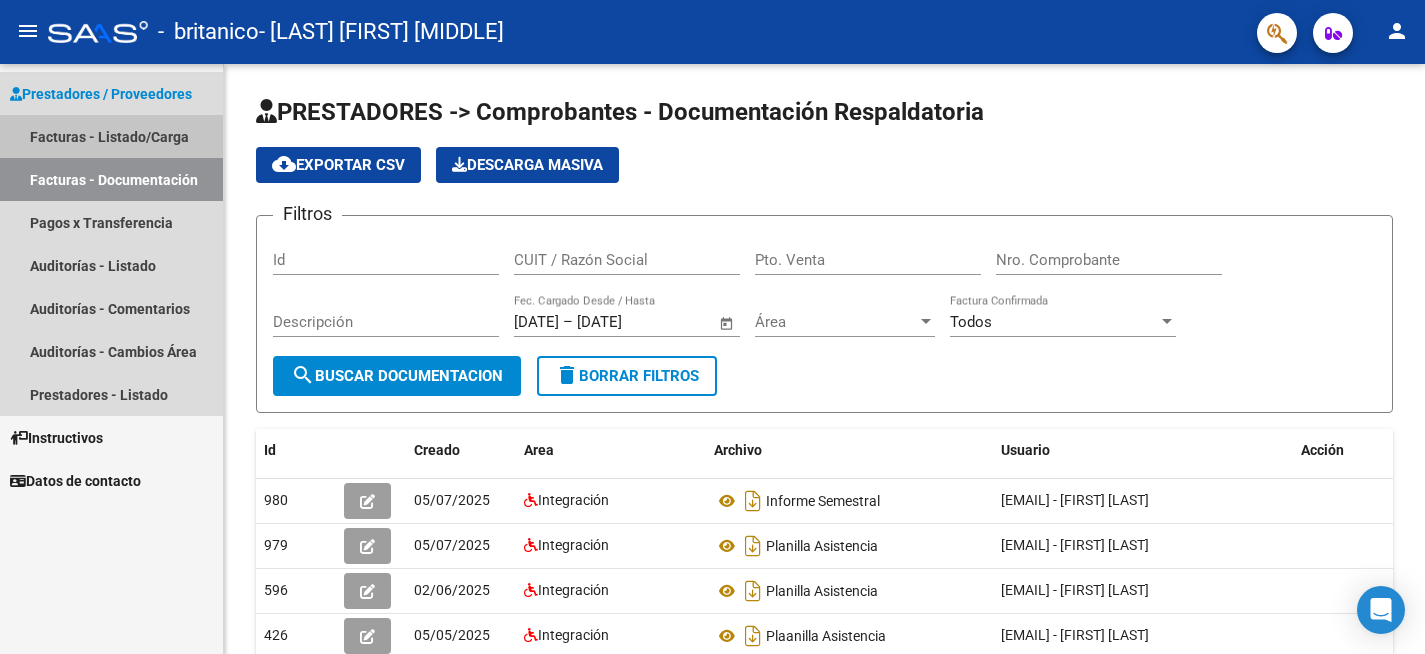 click on "Facturas - Listado/Carga" at bounding box center [111, 136] 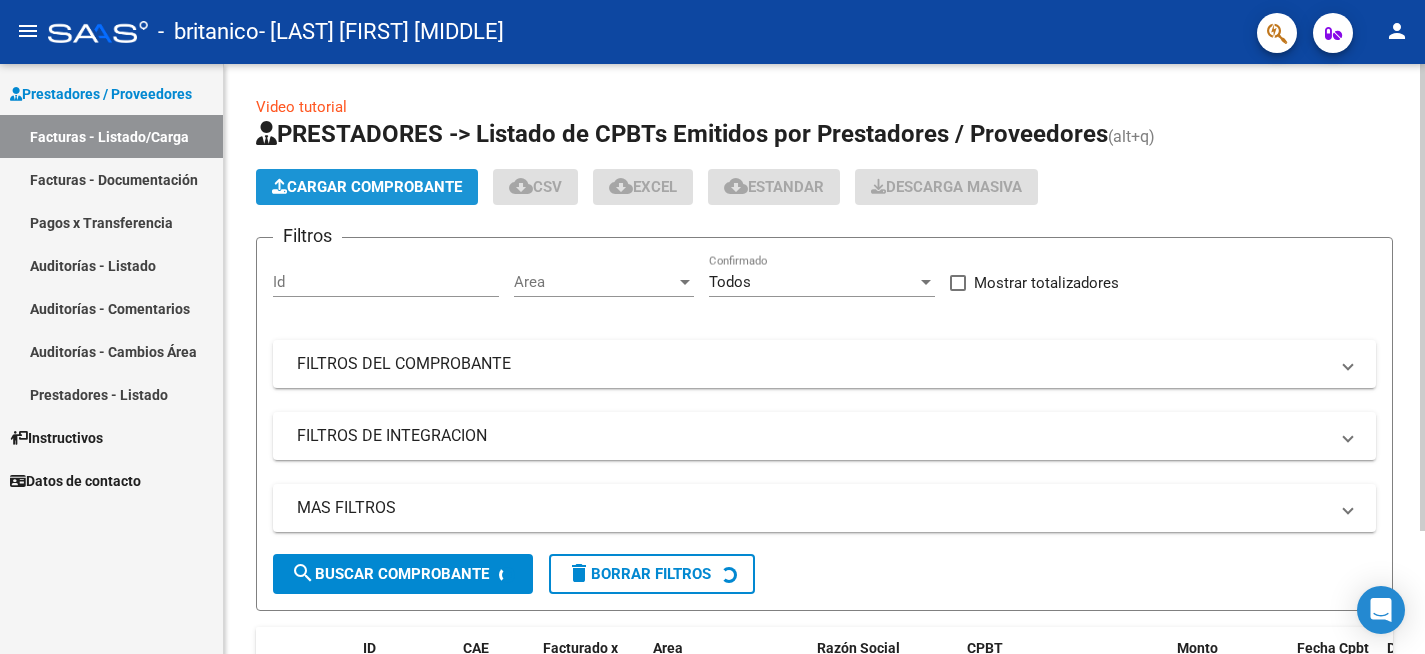 click on "Cargar Comprobante" 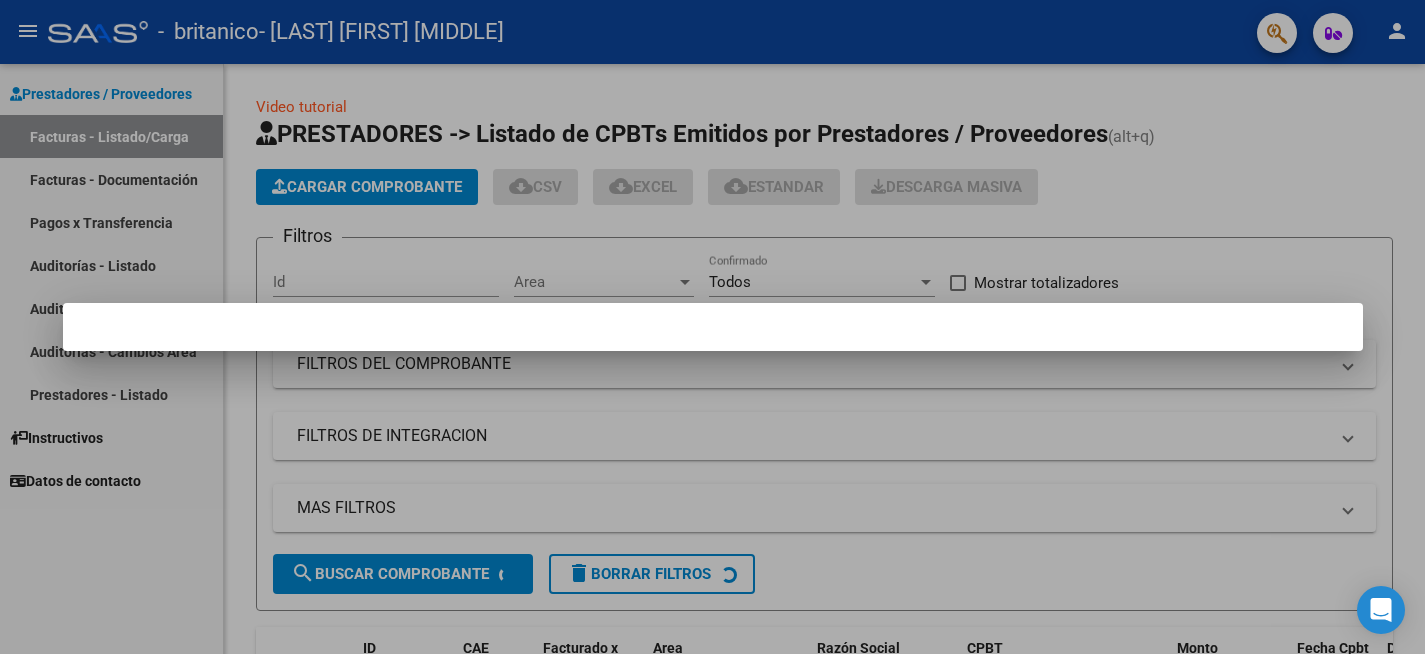 click at bounding box center (712, 327) 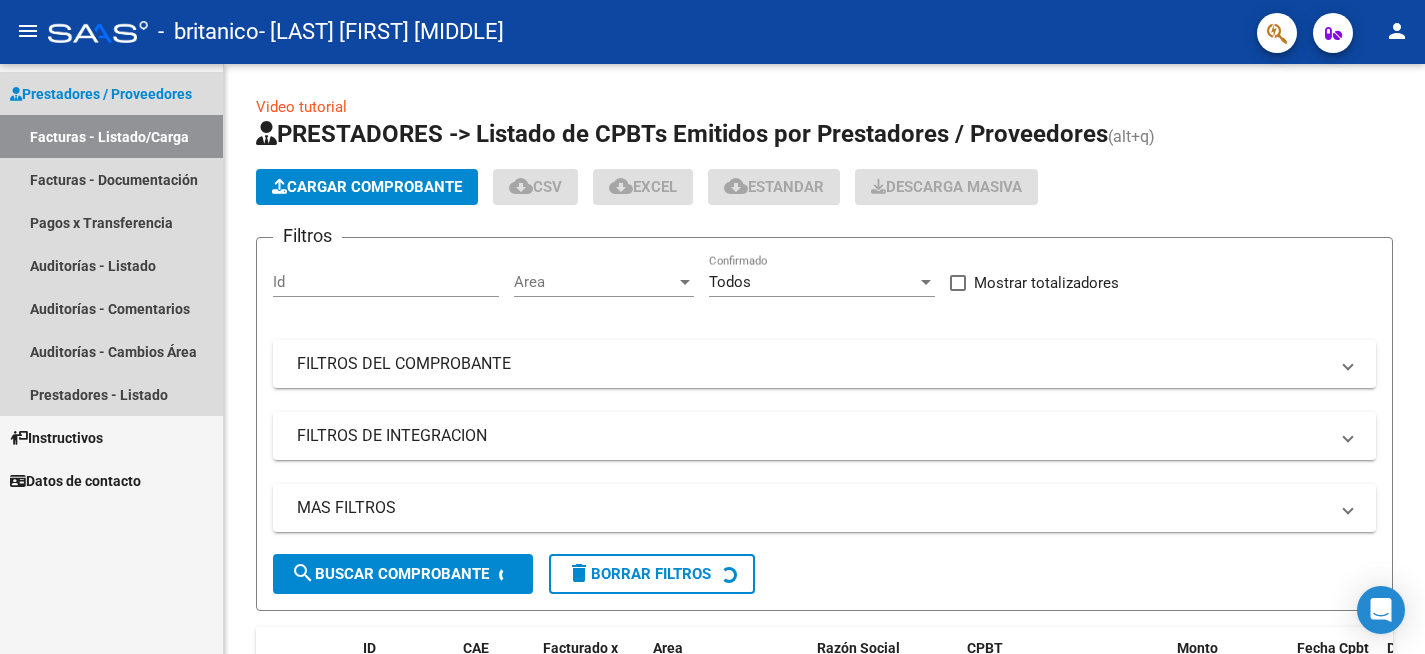 click on "Facturas - Listado/Carga" at bounding box center (111, 136) 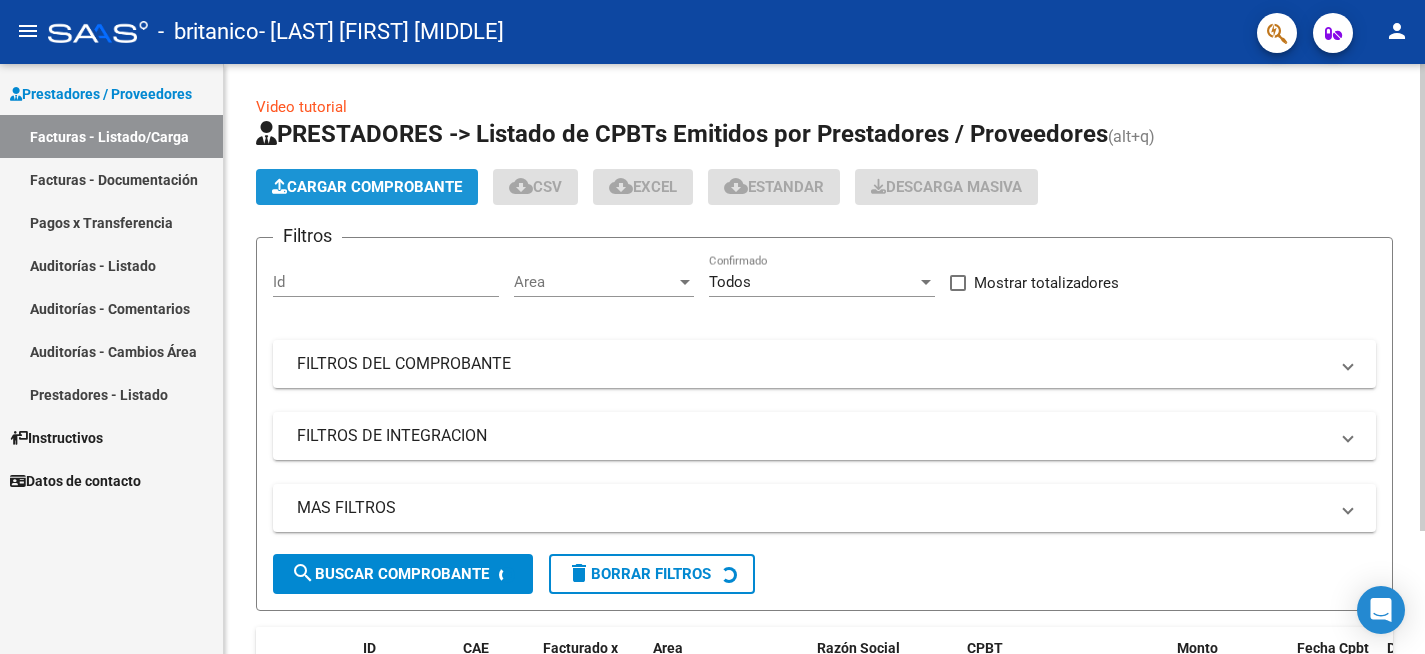 click on "Cargar Comprobante" 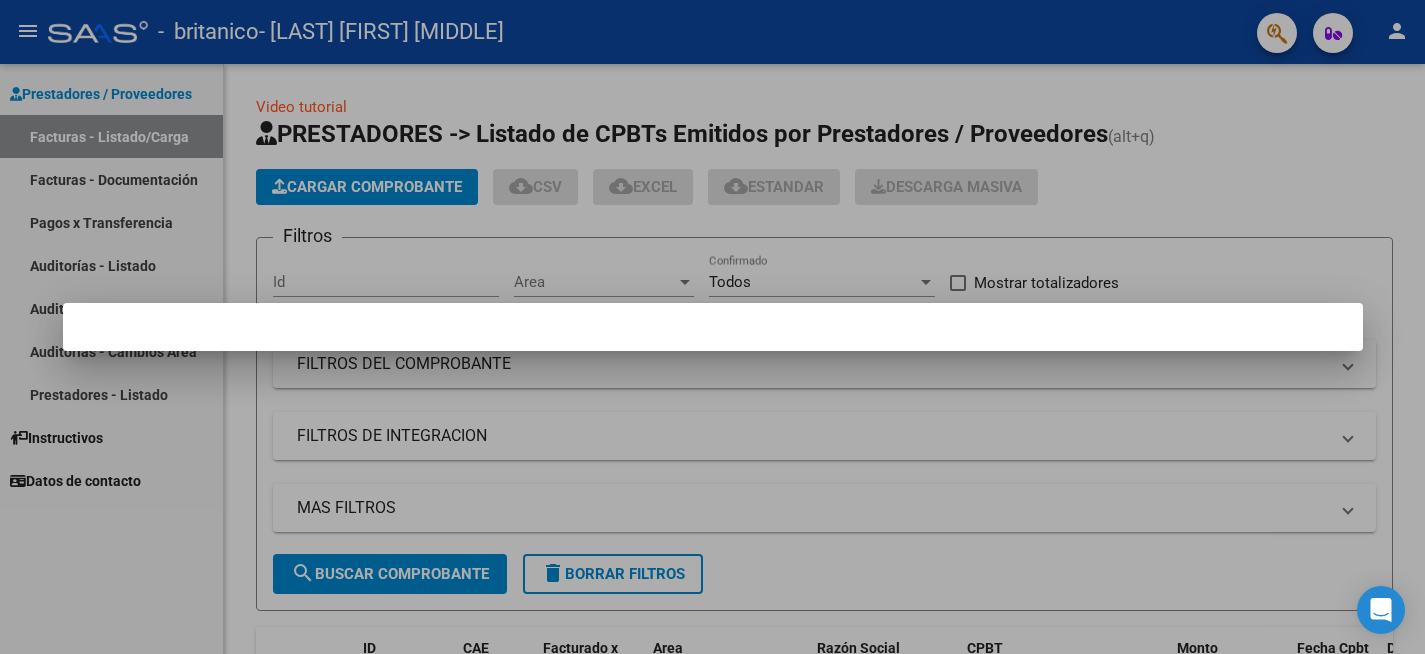 click at bounding box center (712, 327) 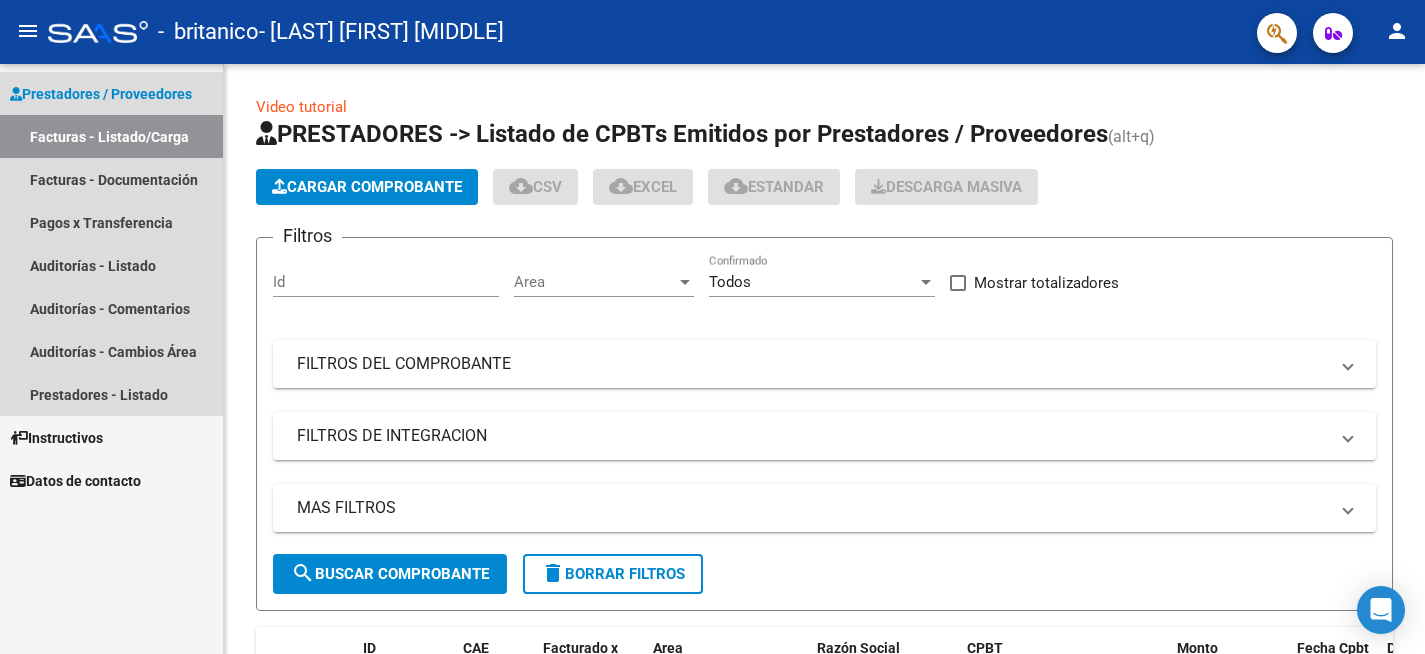 click on "Facturas - Listado/Carga" at bounding box center (111, 136) 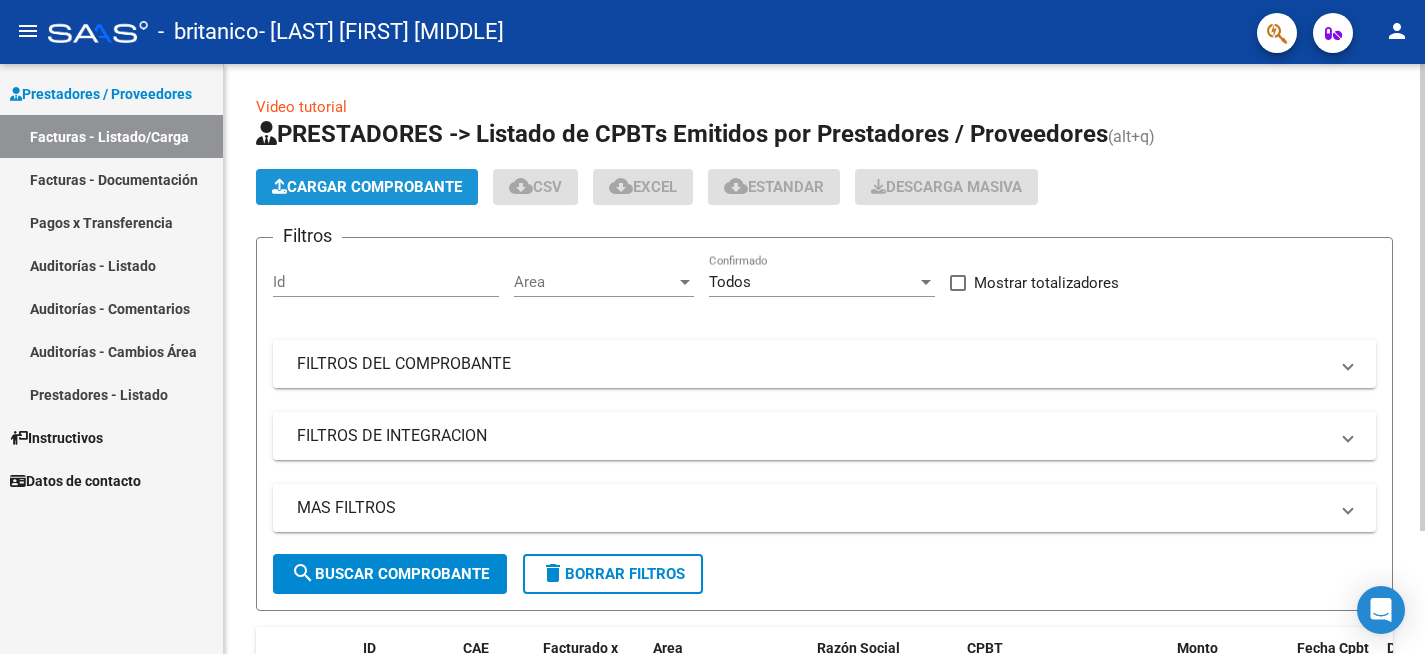 click on "Cargar Comprobante" 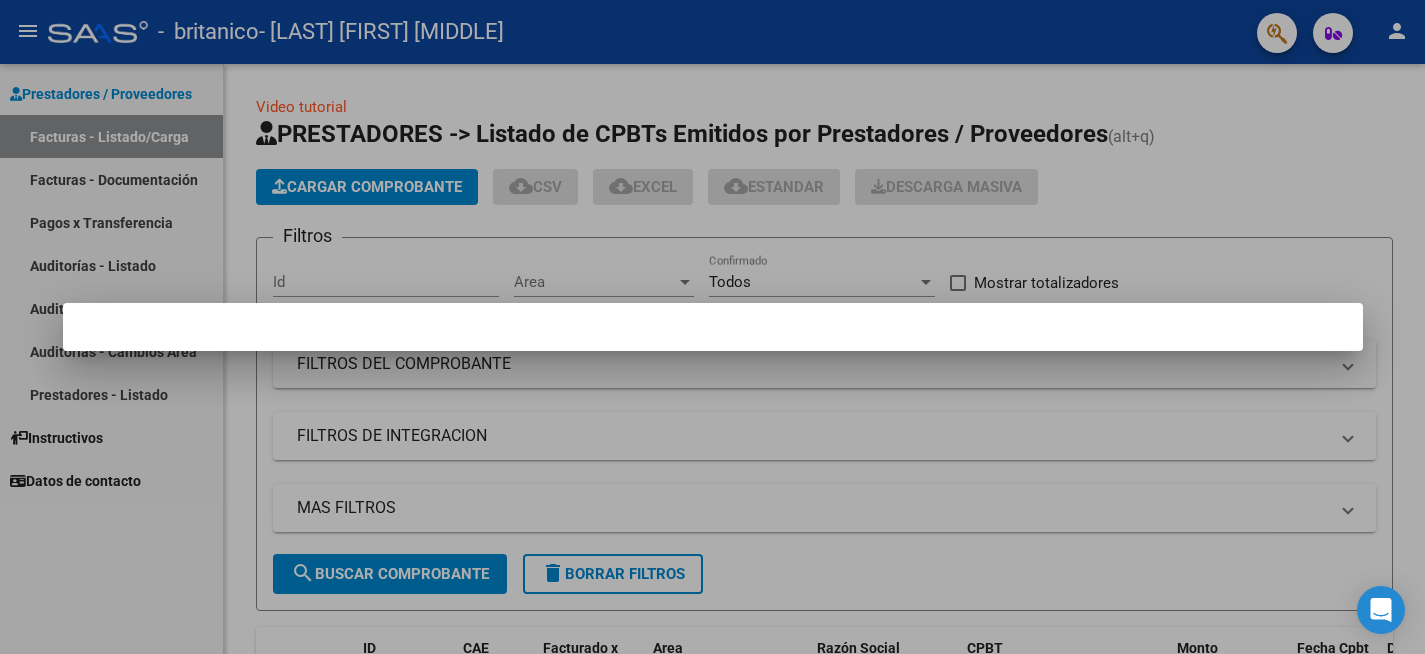 click at bounding box center (712, 327) 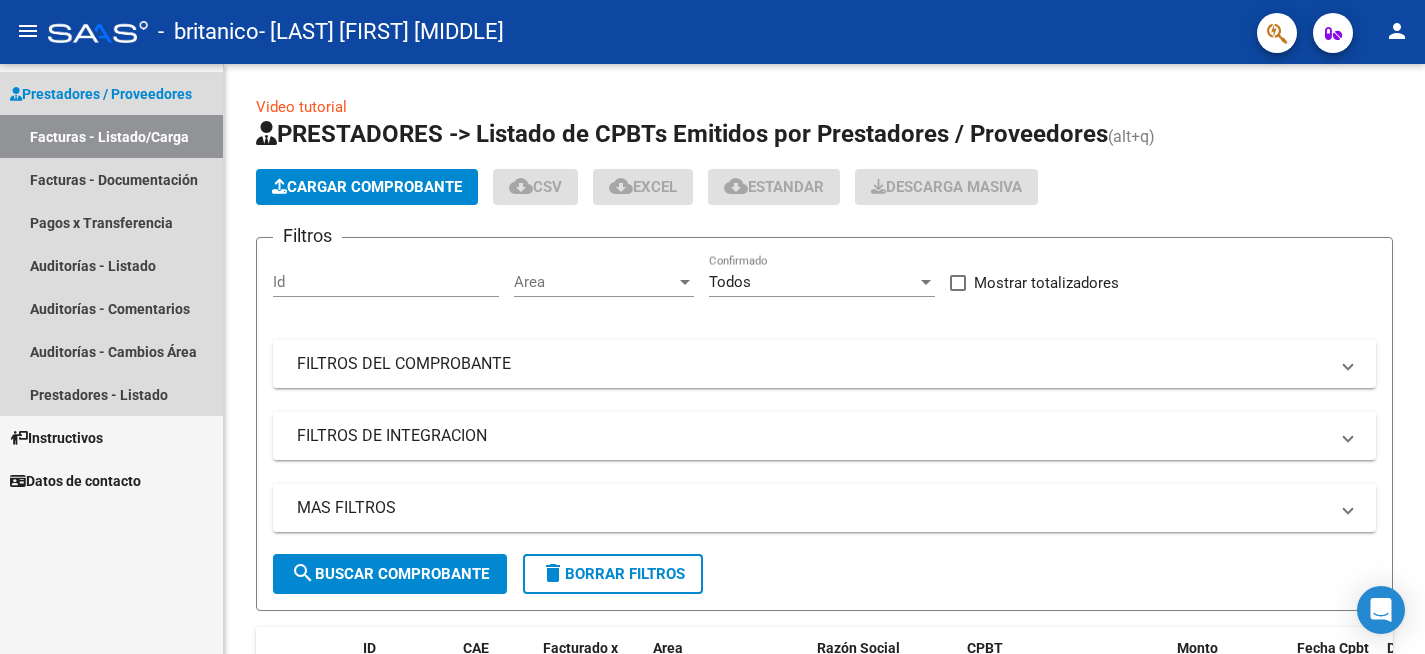 click on "Prestadores / Proveedores" at bounding box center [101, 94] 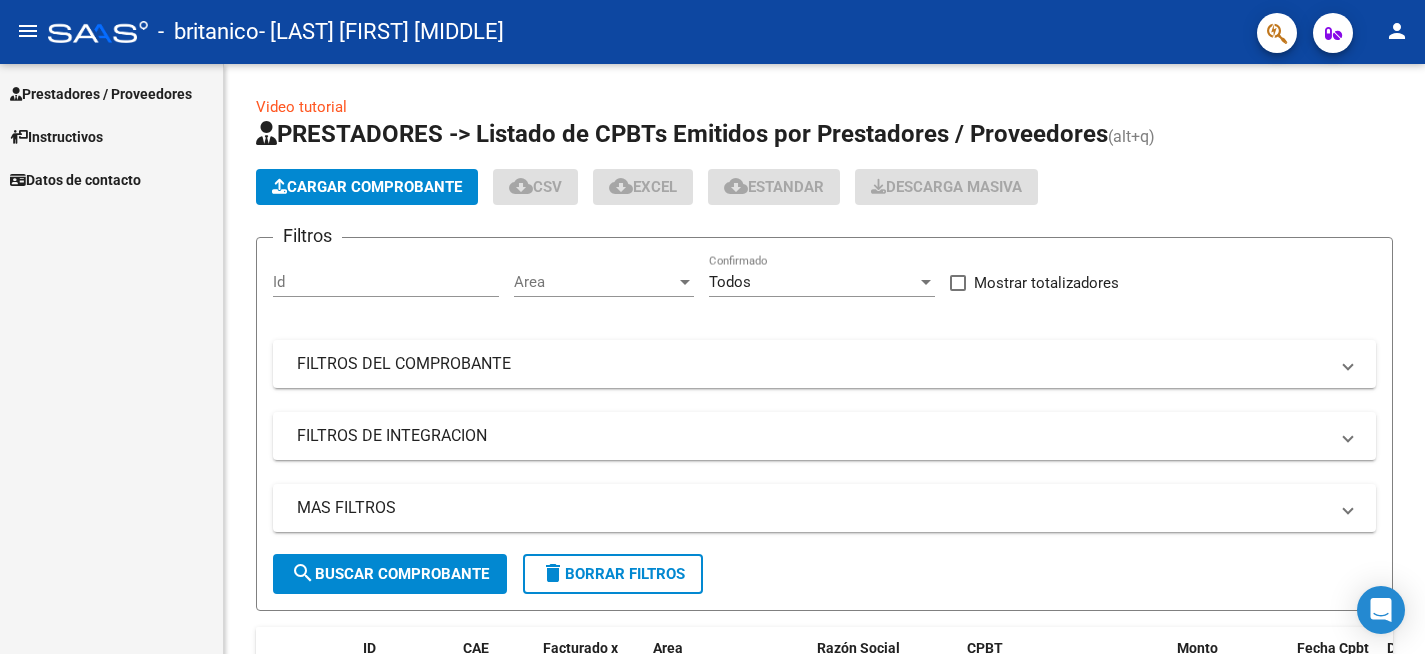 click on "Prestadores / Proveedores" at bounding box center [101, 94] 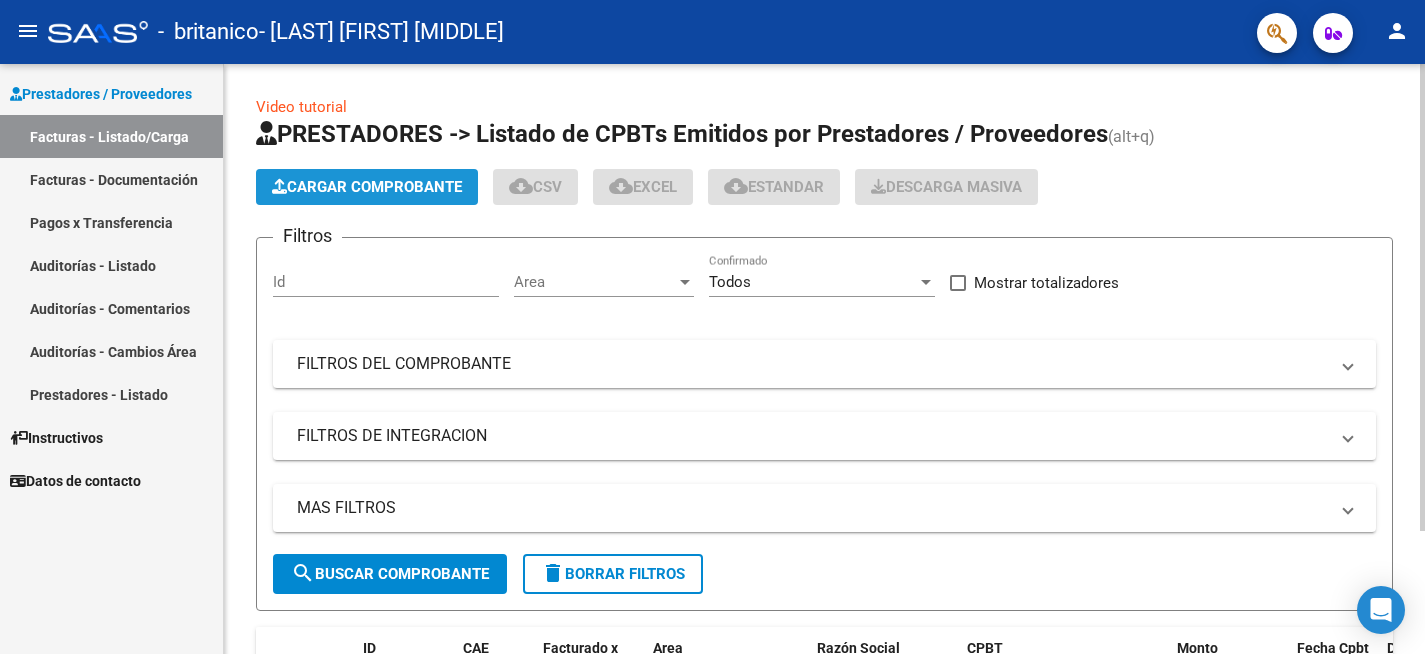 click on "Cargar Comprobante" 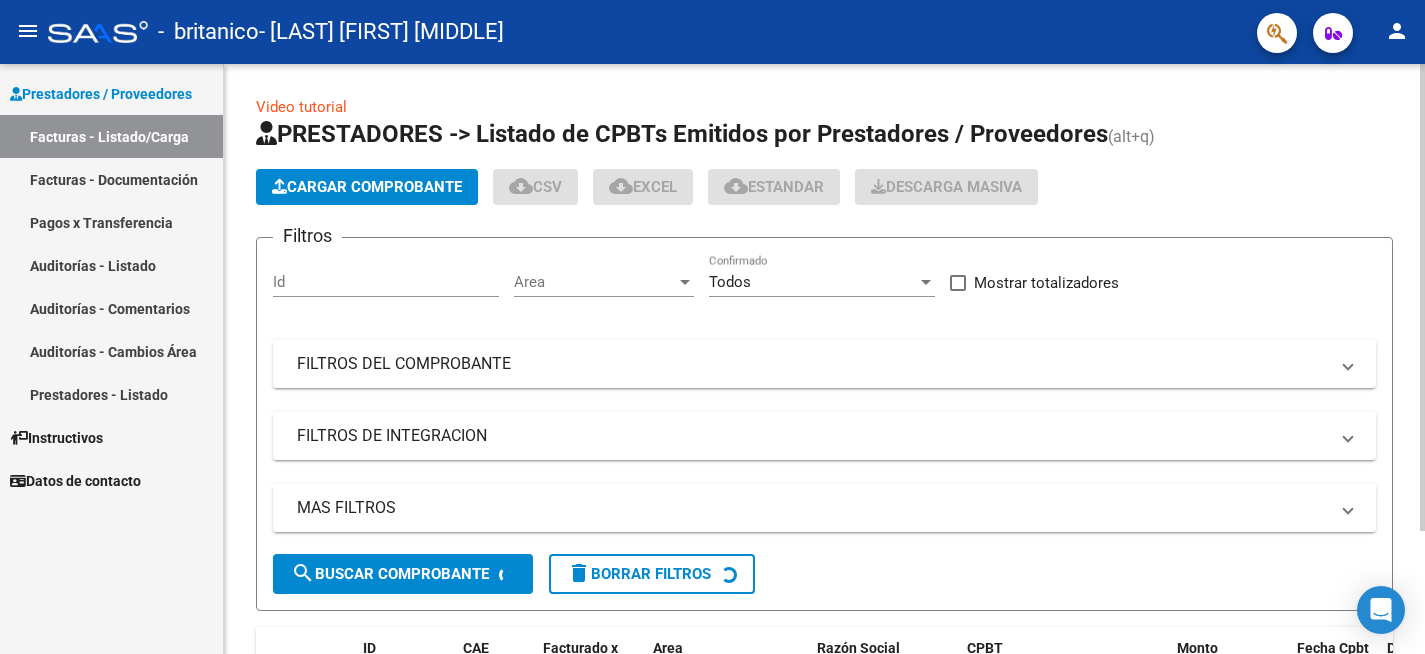 scroll, scrollTop: 0, scrollLeft: 0, axis: both 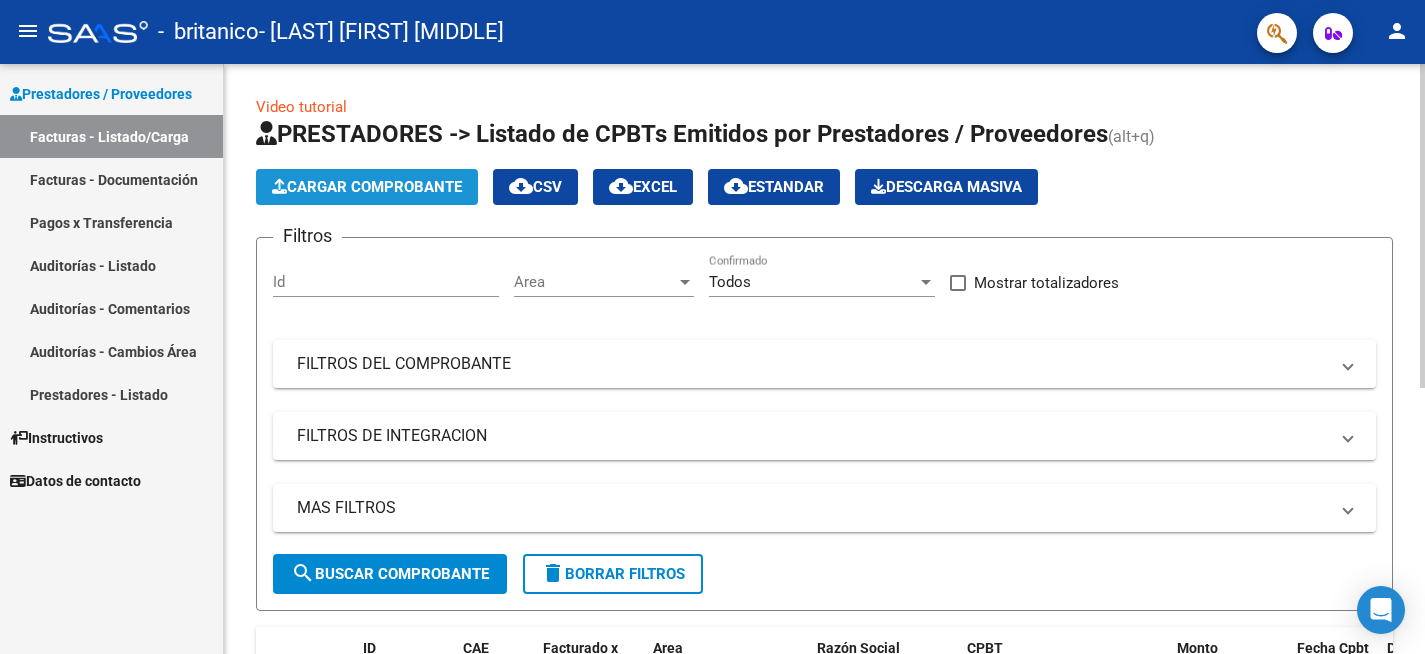 click on "Cargar Comprobante" 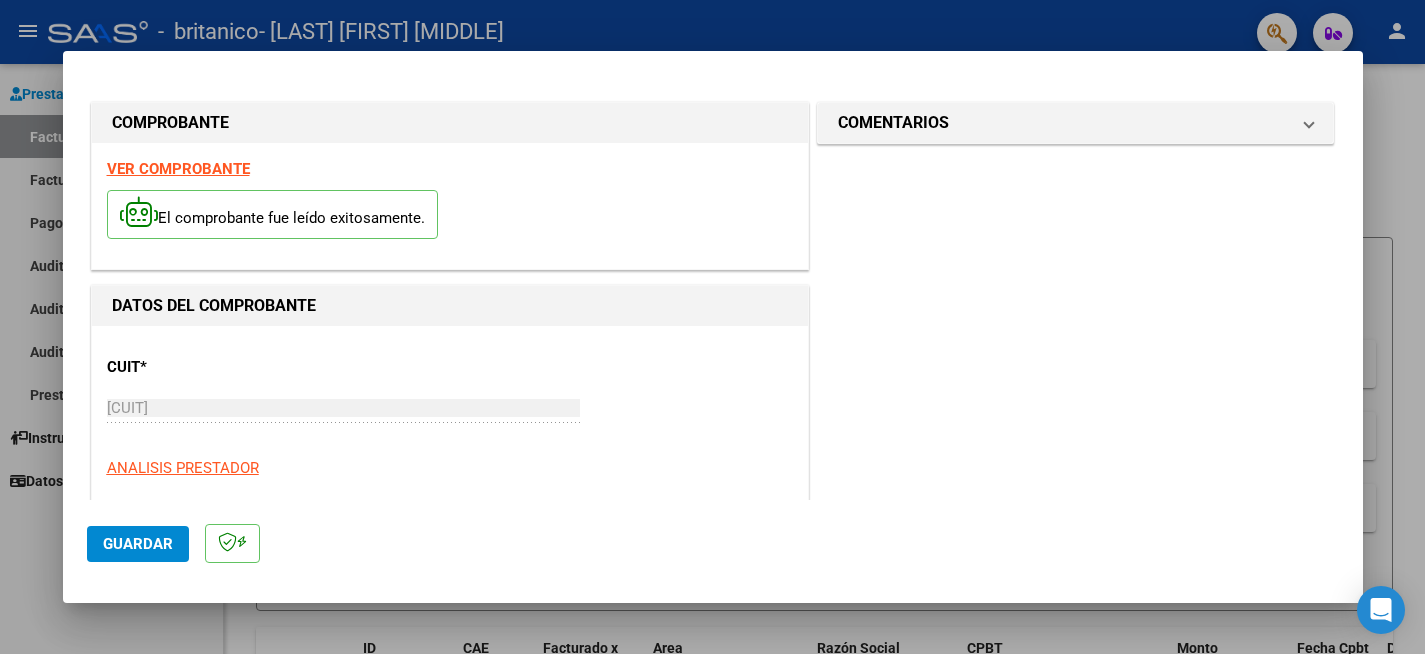 click on "Guardar" 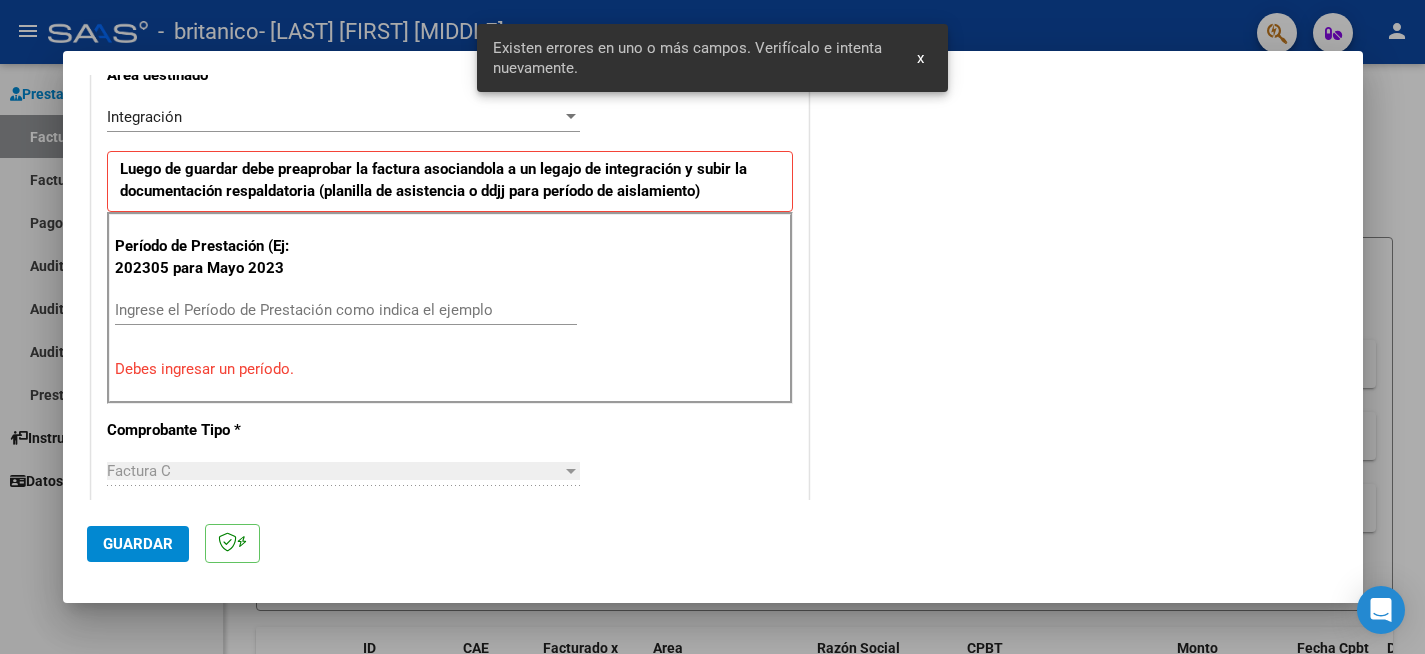 scroll, scrollTop: 446, scrollLeft: 0, axis: vertical 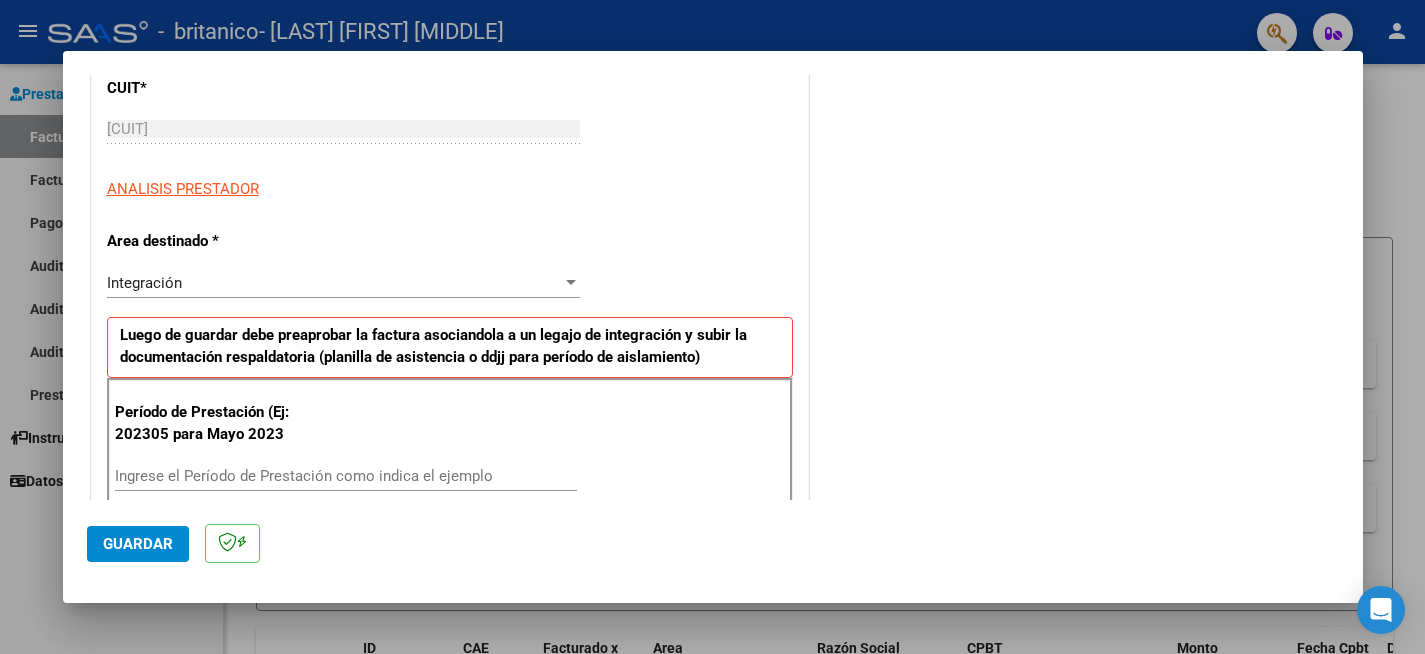 click on "Integración Seleccionar Area" at bounding box center [343, 283] 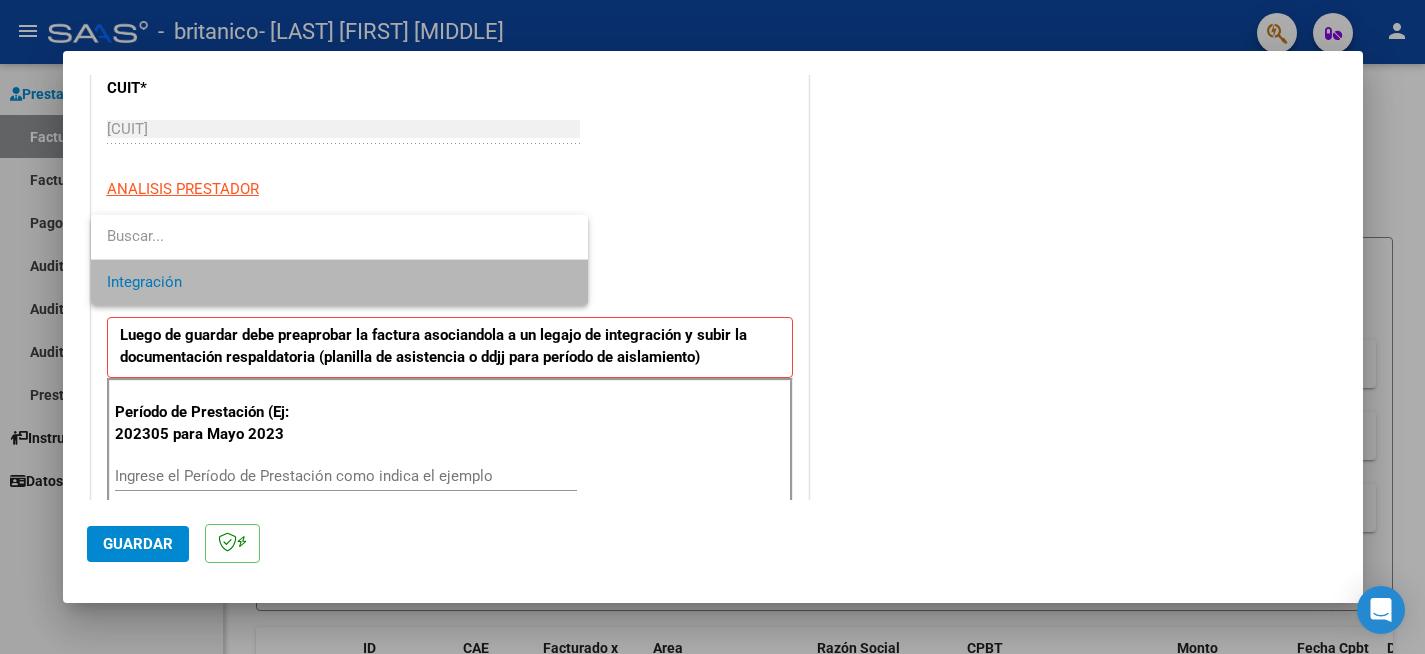 click on "Integración" at bounding box center [339, 282] 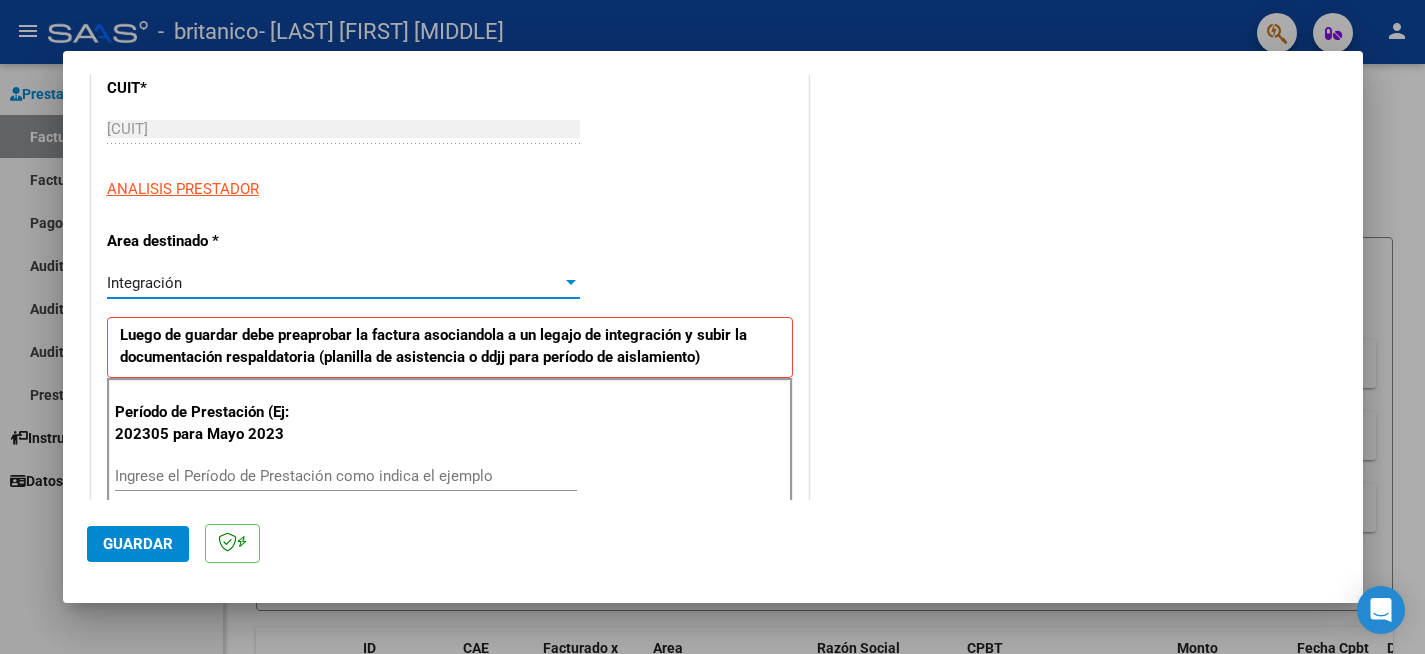 click on "Guardar" 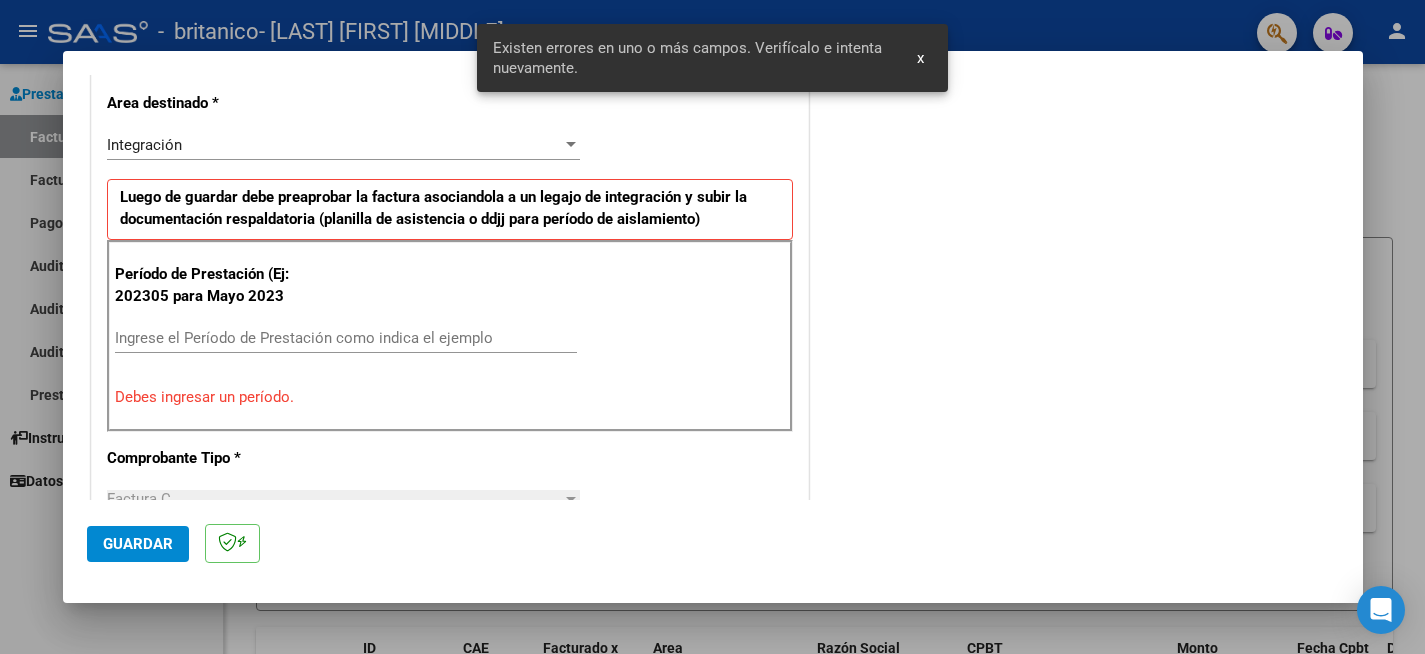 scroll, scrollTop: 446, scrollLeft: 0, axis: vertical 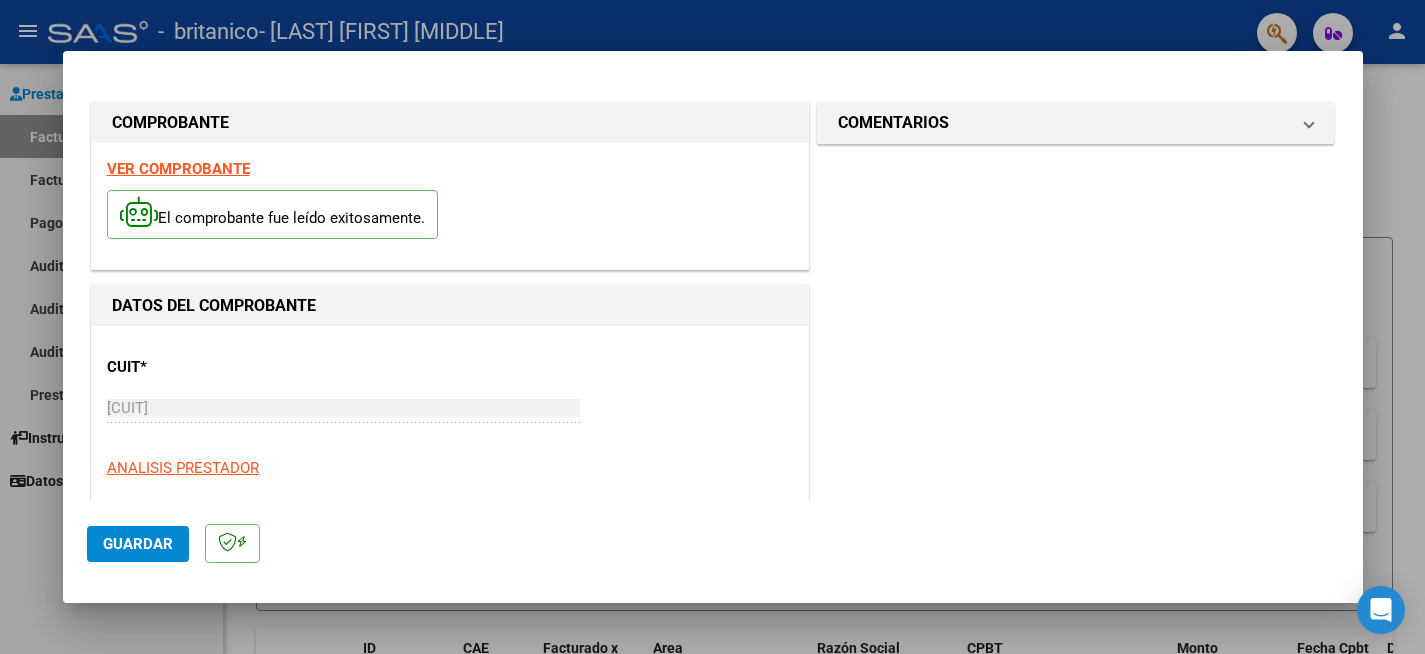 click on "Guardar" 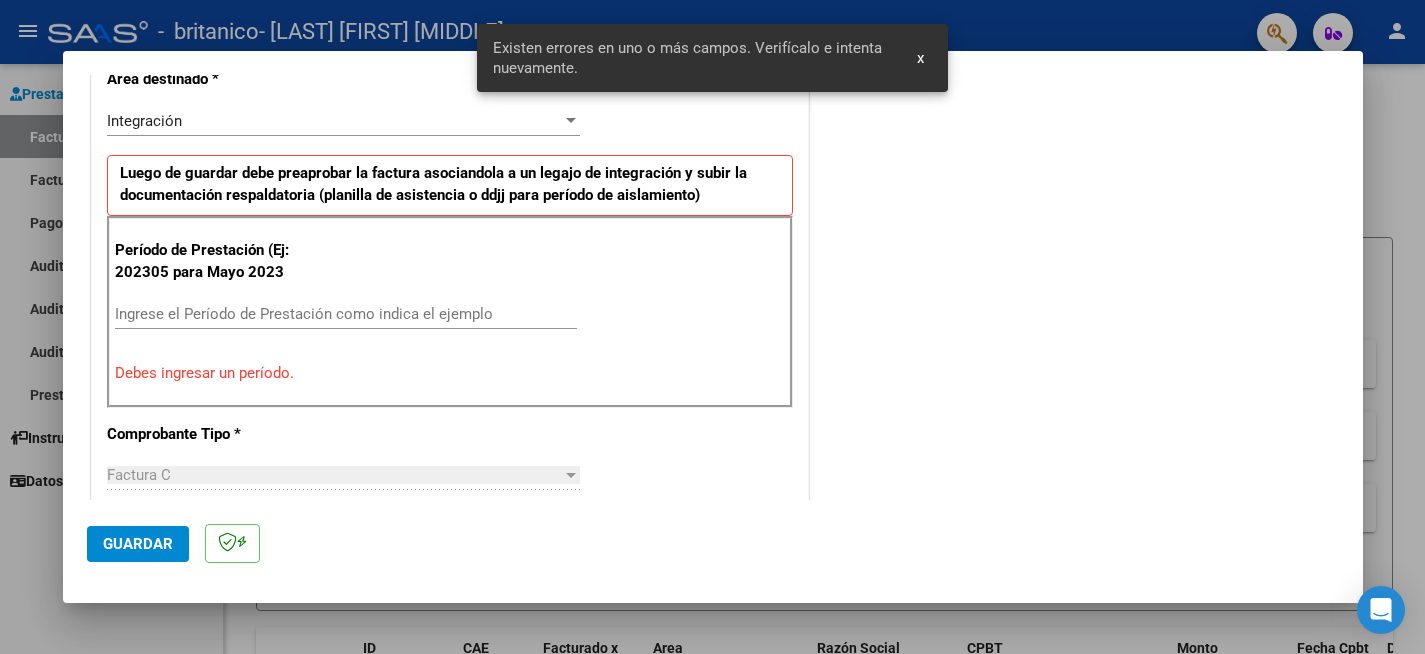 scroll, scrollTop: 446, scrollLeft: 0, axis: vertical 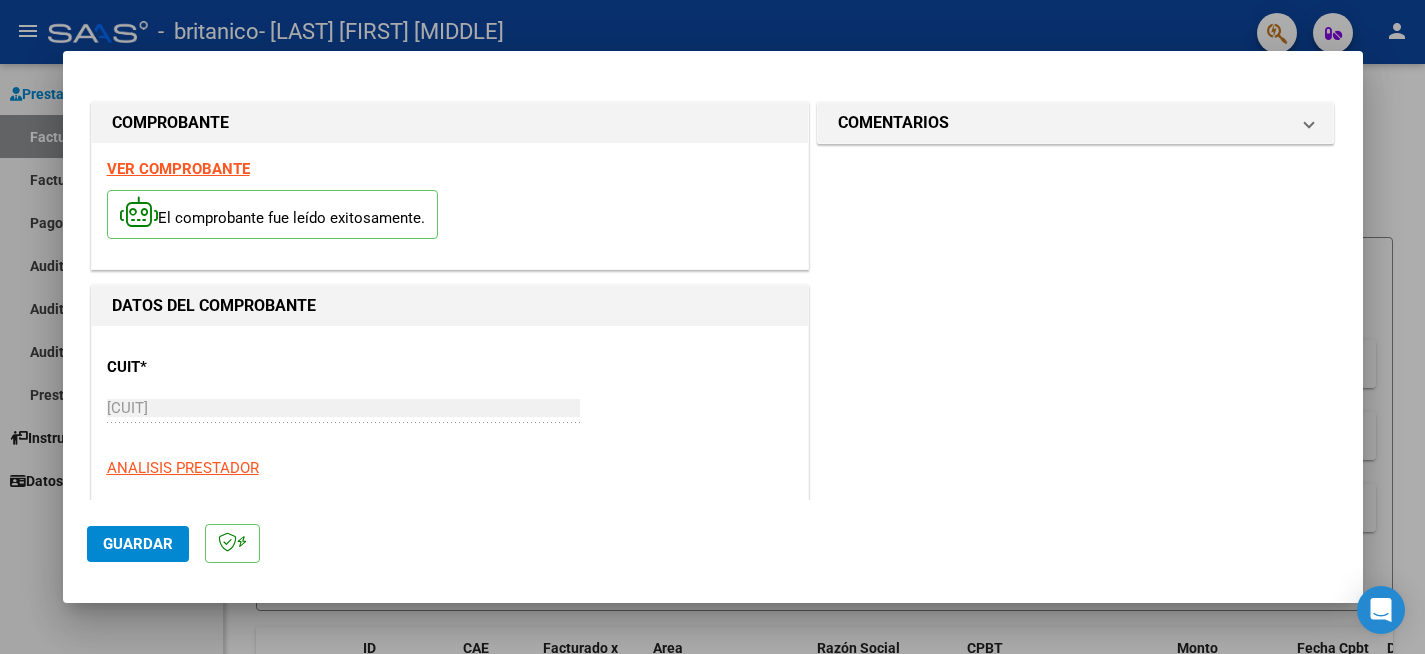click at bounding box center (712, 327) 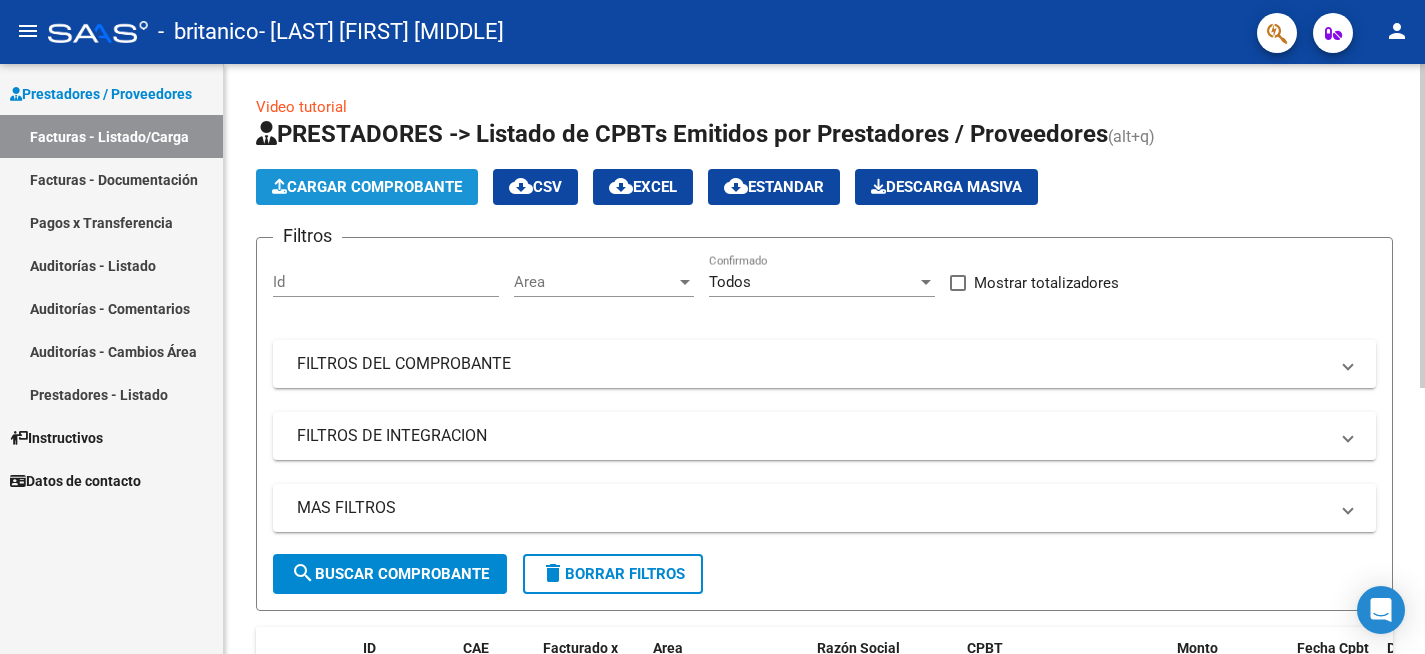 click on "Cargar Comprobante" 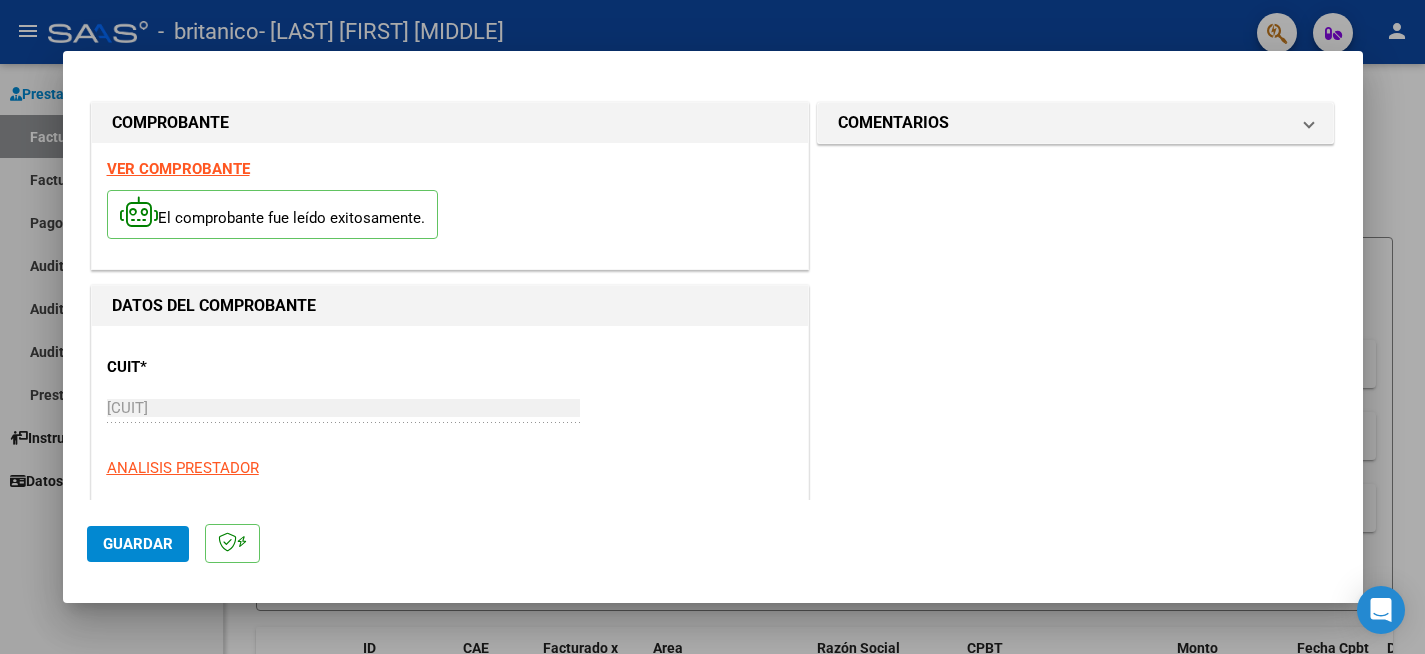 drag, startPoint x: 1338, startPoint y: 154, endPoint x: 1350, endPoint y: 214, distance: 61.188232 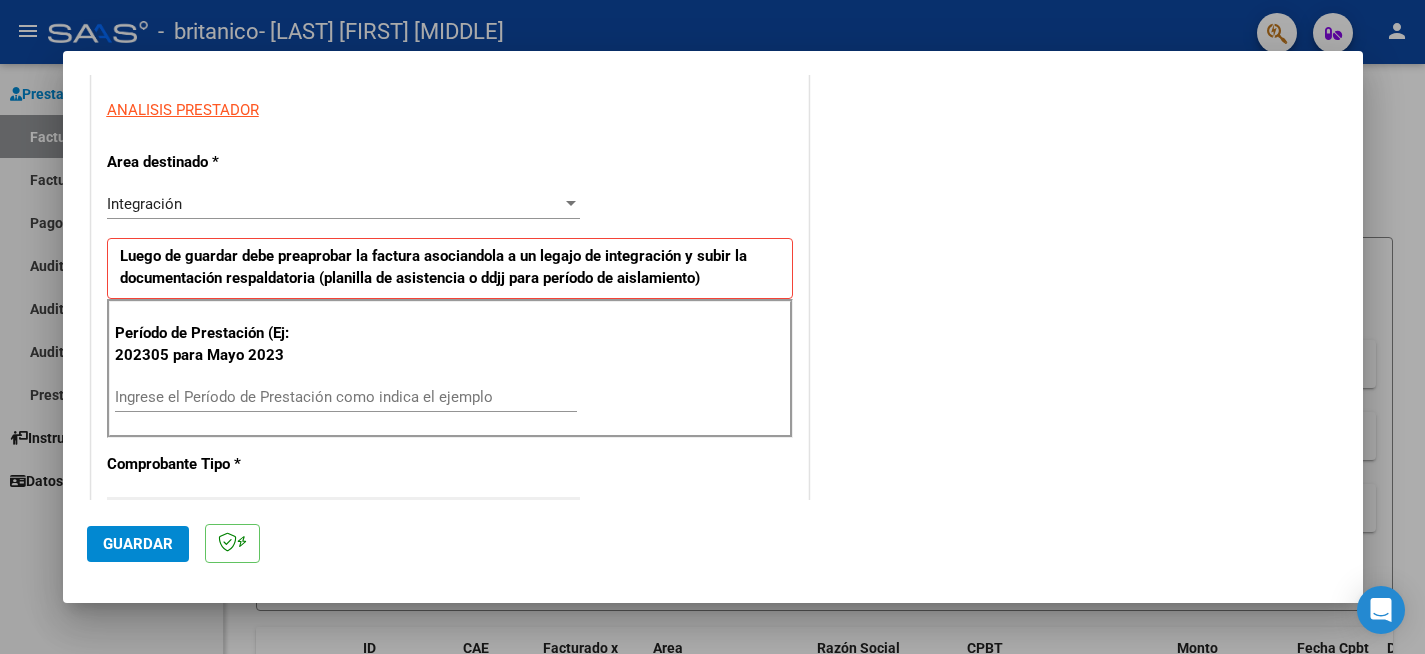scroll, scrollTop: 220, scrollLeft: 0, axis: vertical 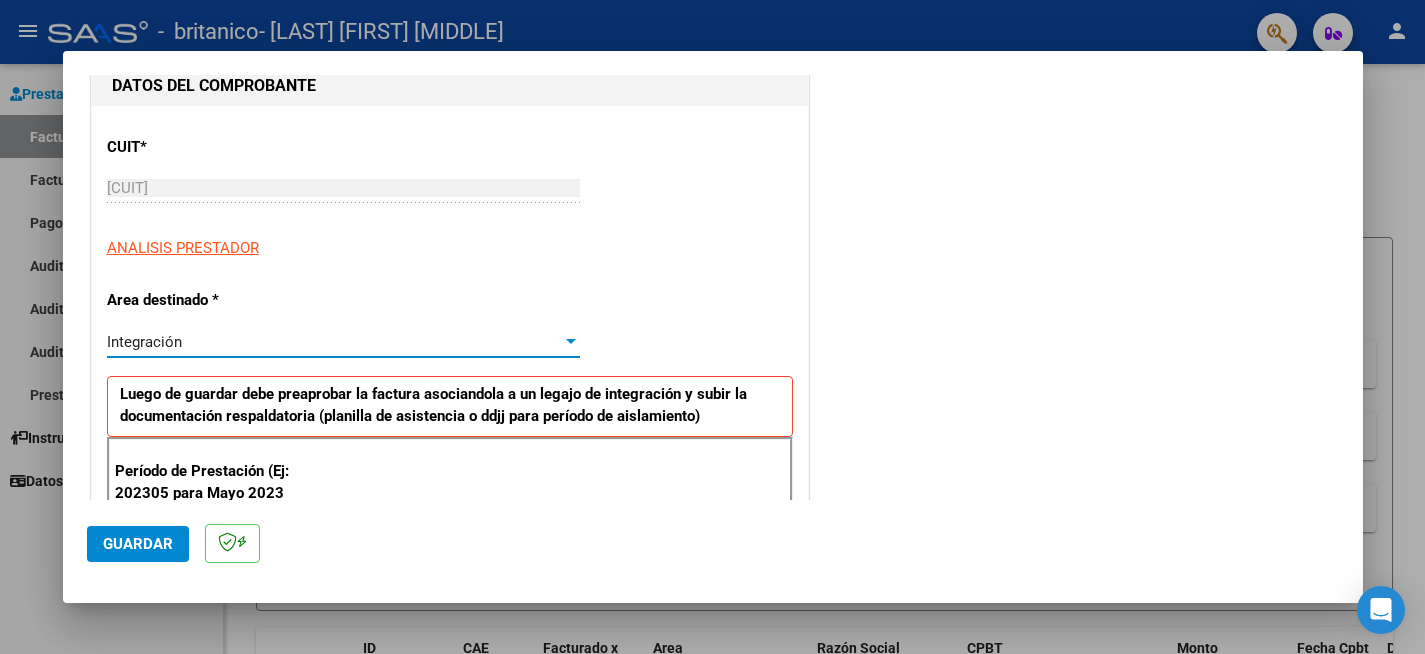 click at bounding box center (571, 341) 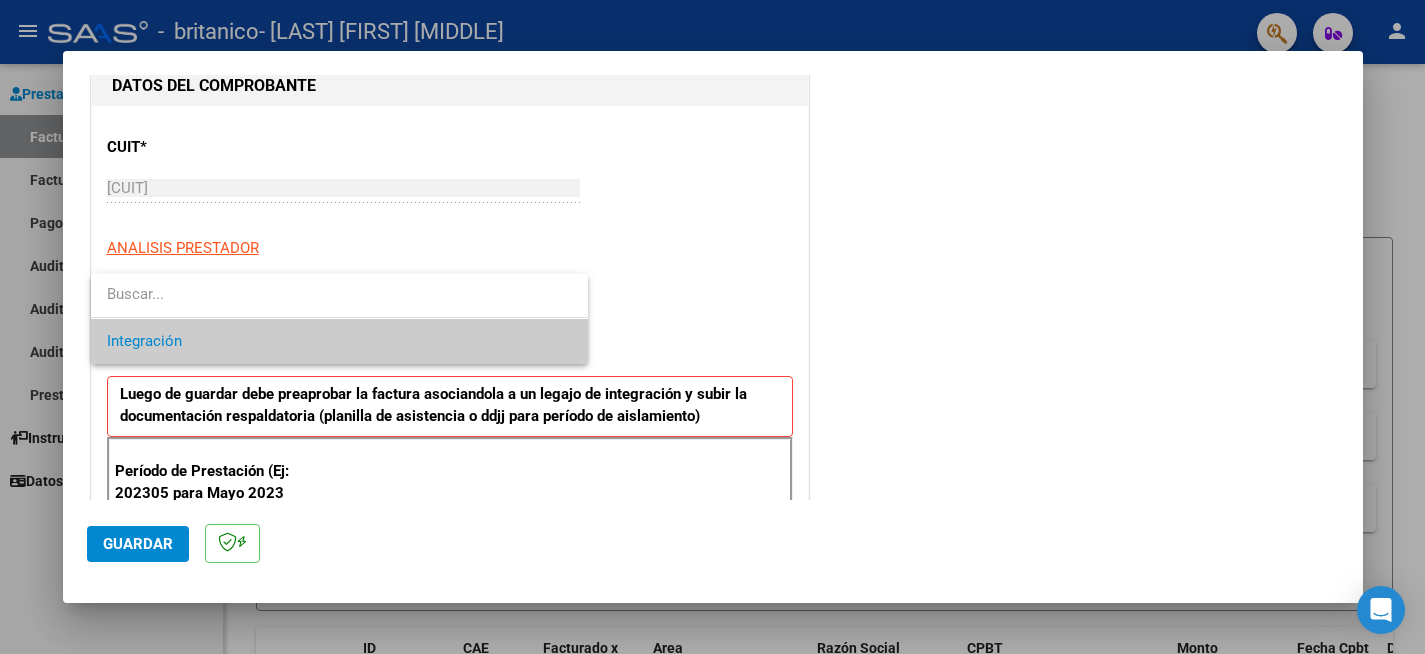click on "Integración" at bounding box center [339, 341] 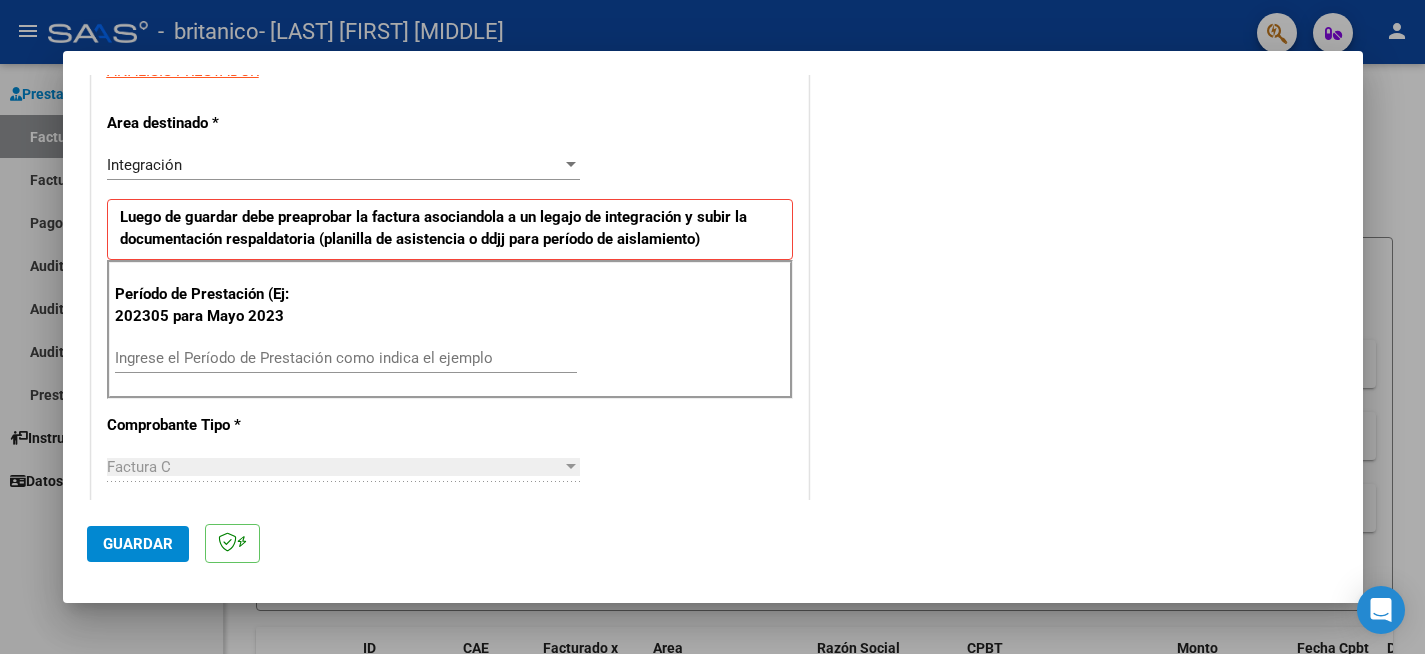 scroll, scrollTop: 440, scrollLeft: 0, axis: vertical 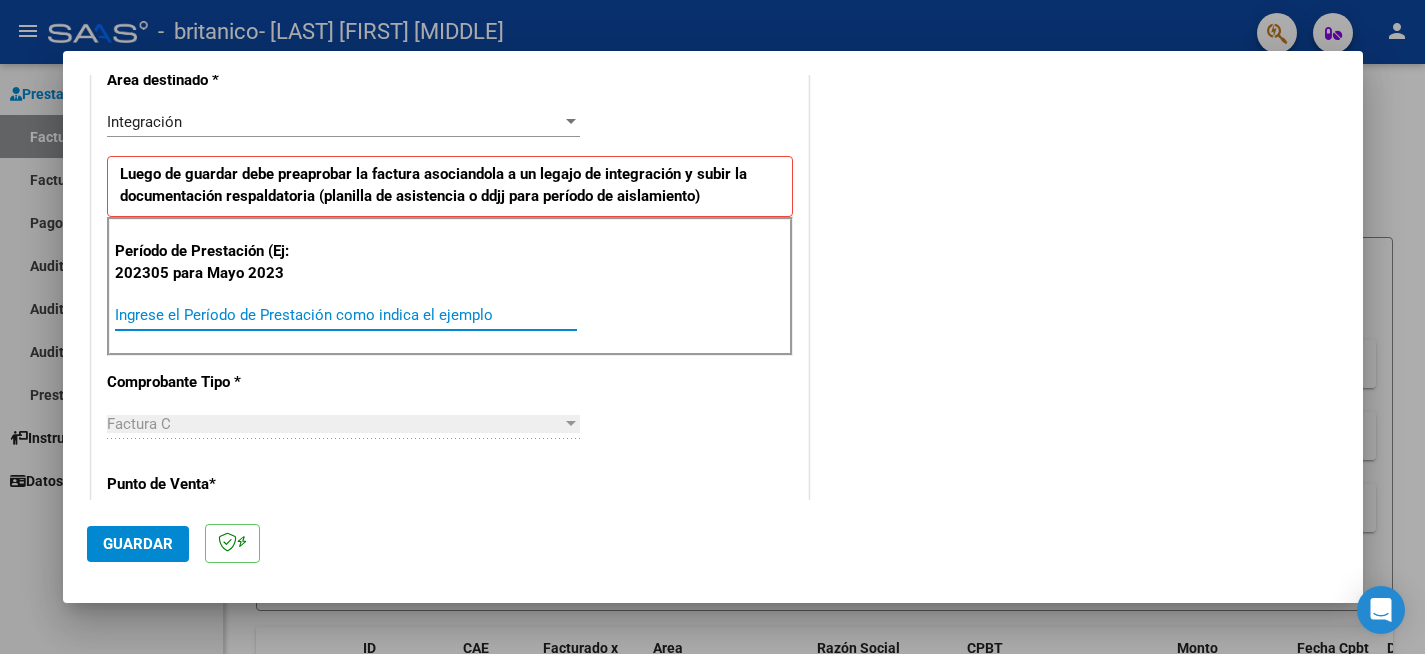 click on "Ingrese el Período de Prestación como indica el ejemplo" at bounding box center [346, 315] 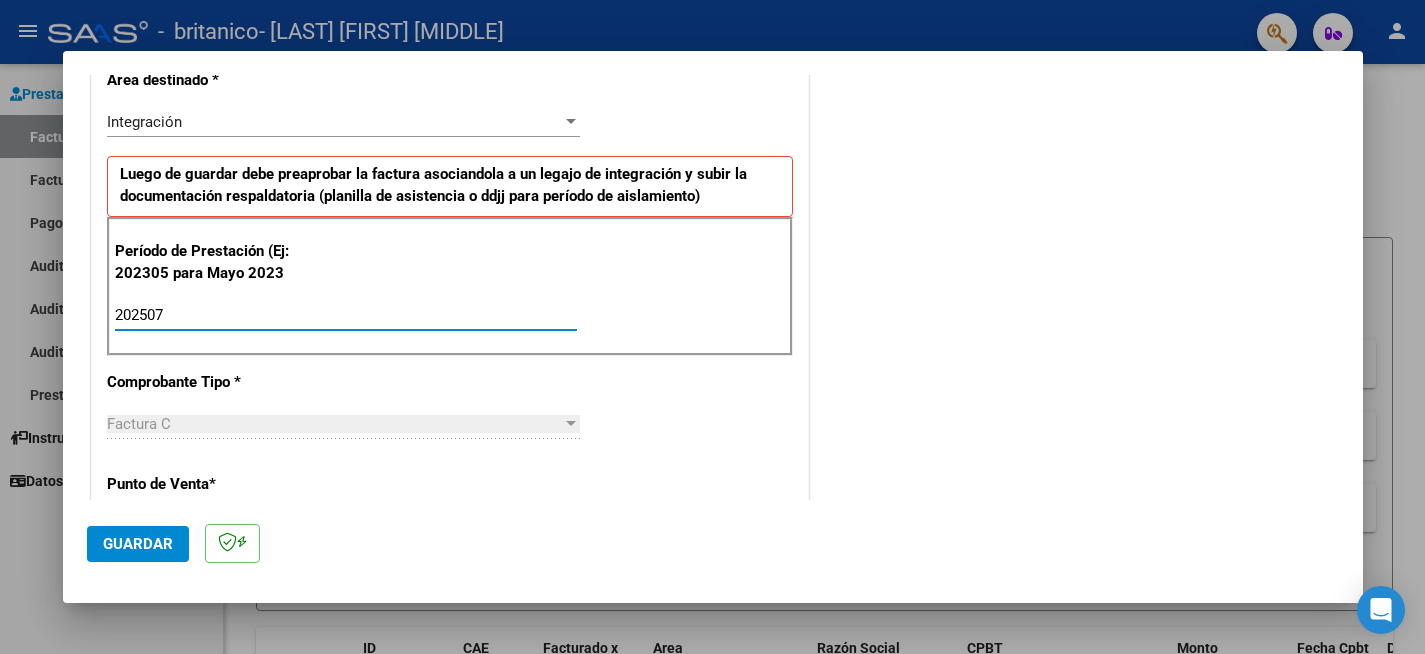 type on "202507" 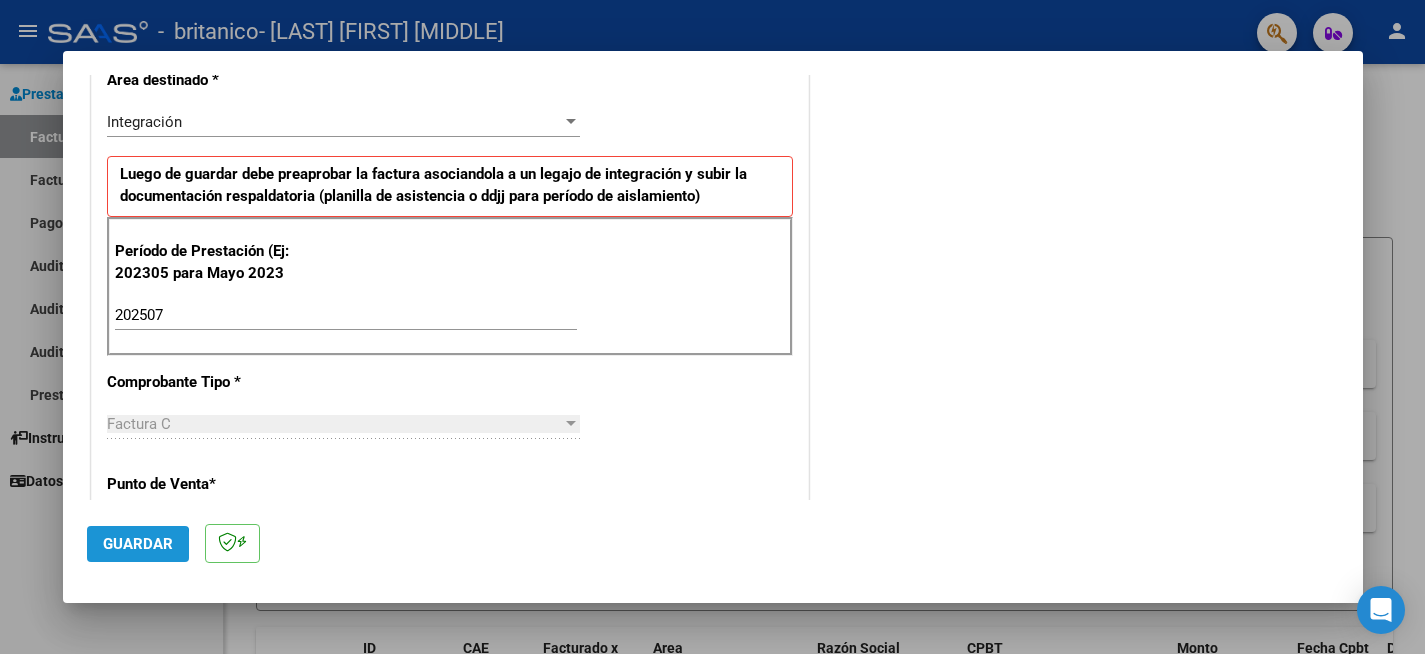 click on "Guardar" 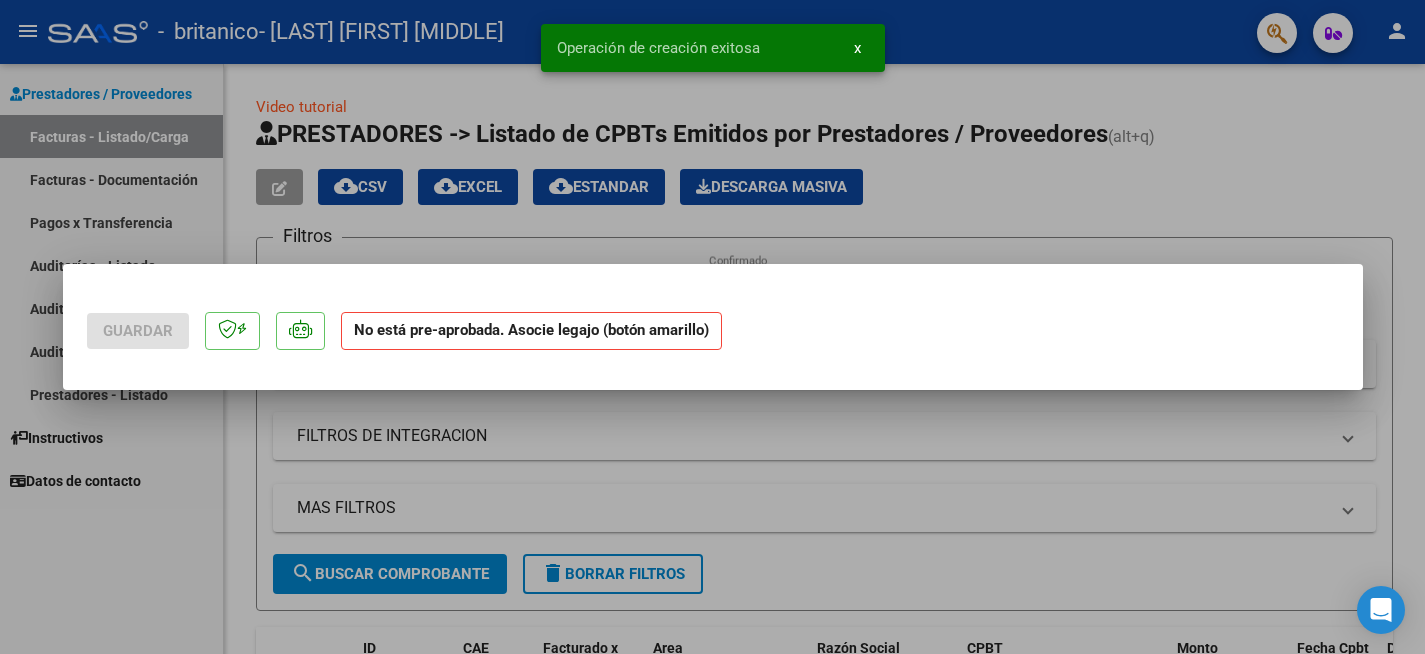scroll, scrollTop: 0, scrollLeft: 0, axis: both 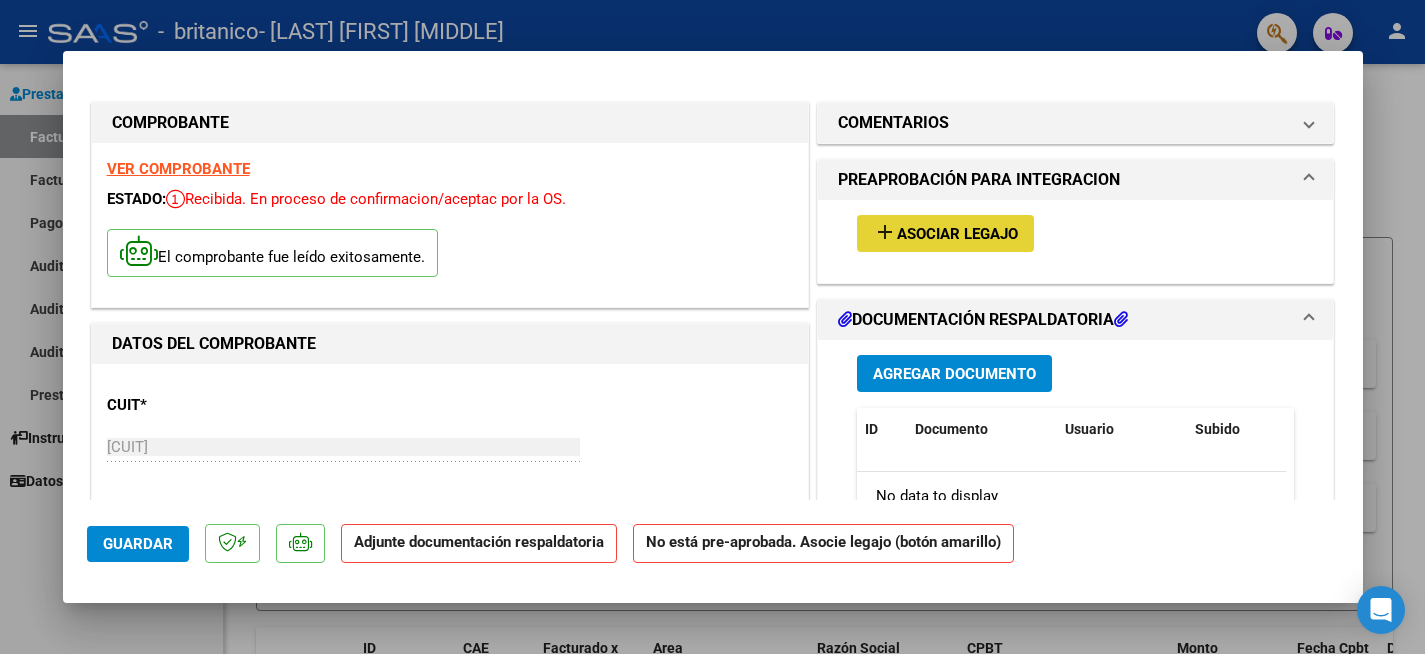 click on "Asociar Legajo" at bounding box center (957, 234) 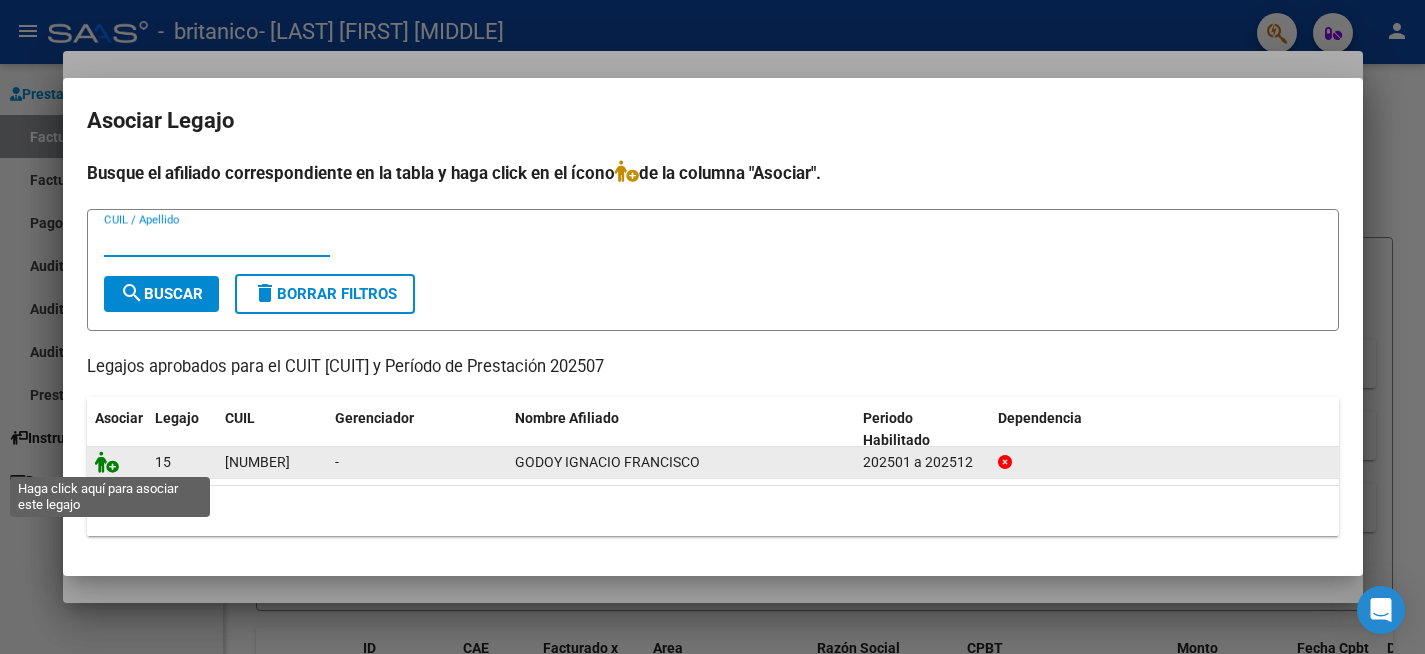 click 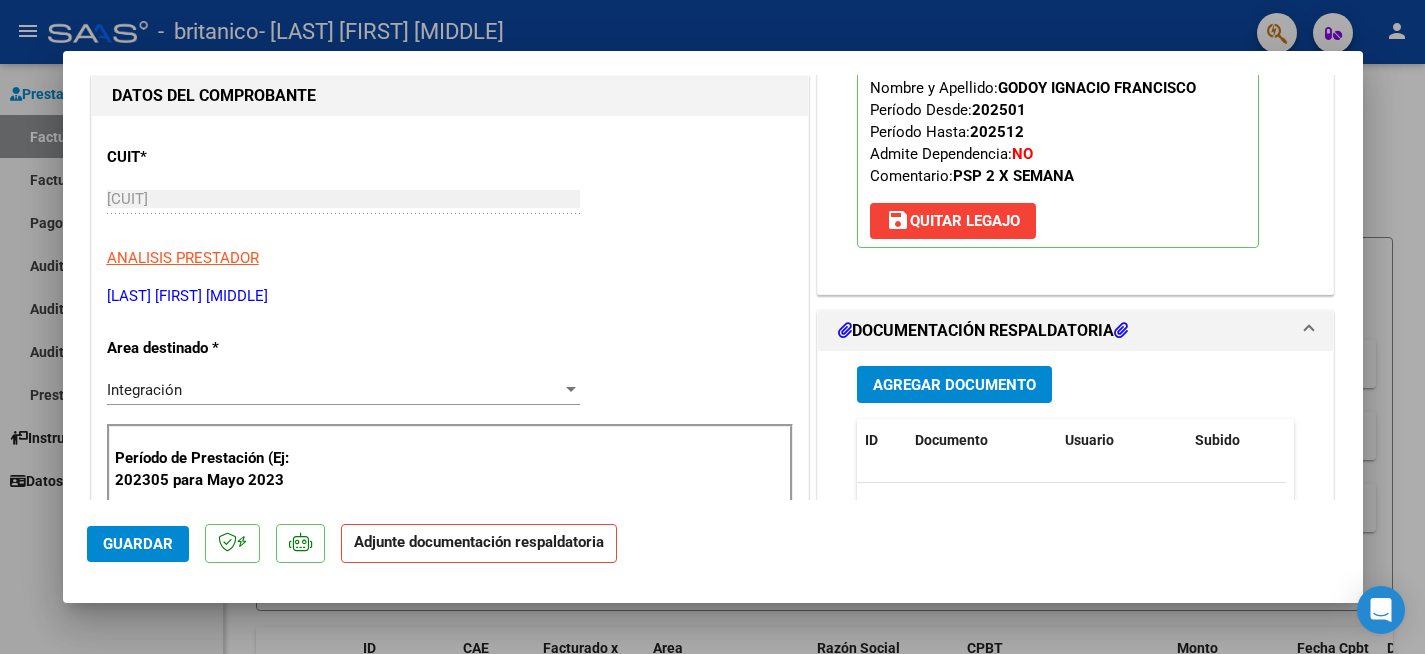 scroll, scrollTop: 362, scrollLeft: 0, axis: vertical 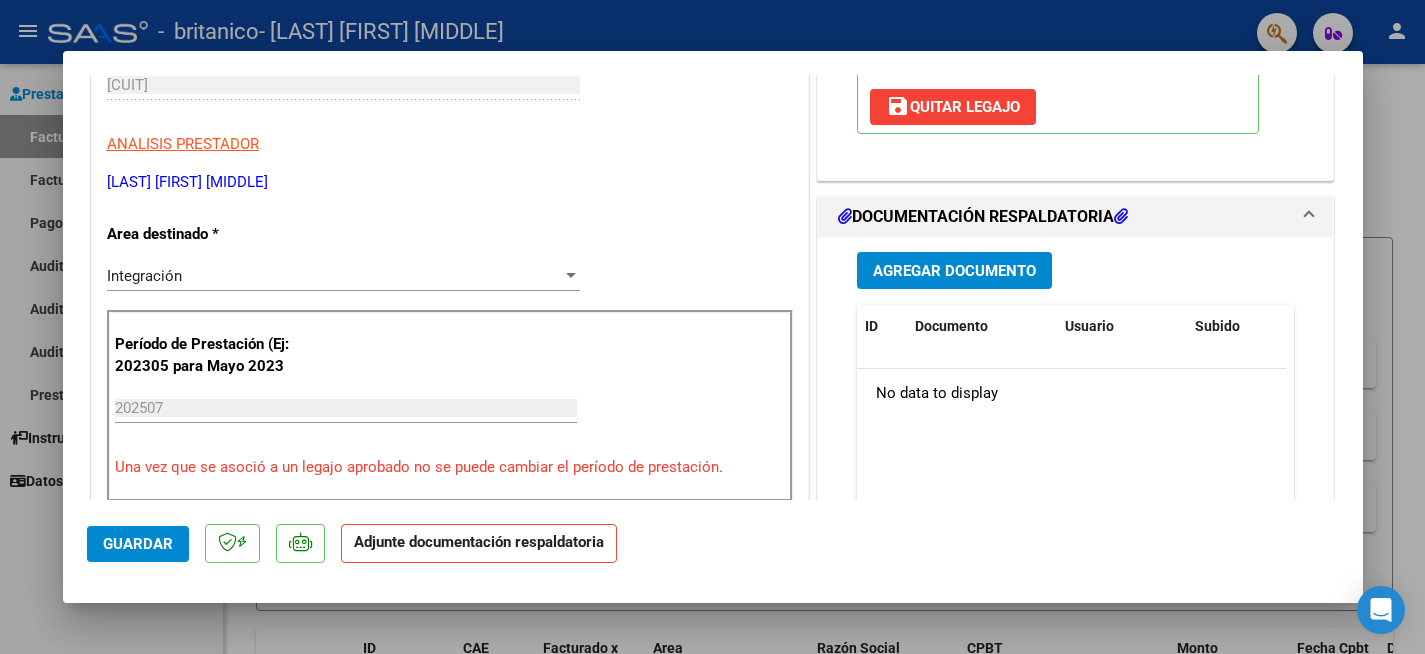 click at bounding box center [1121, 216] 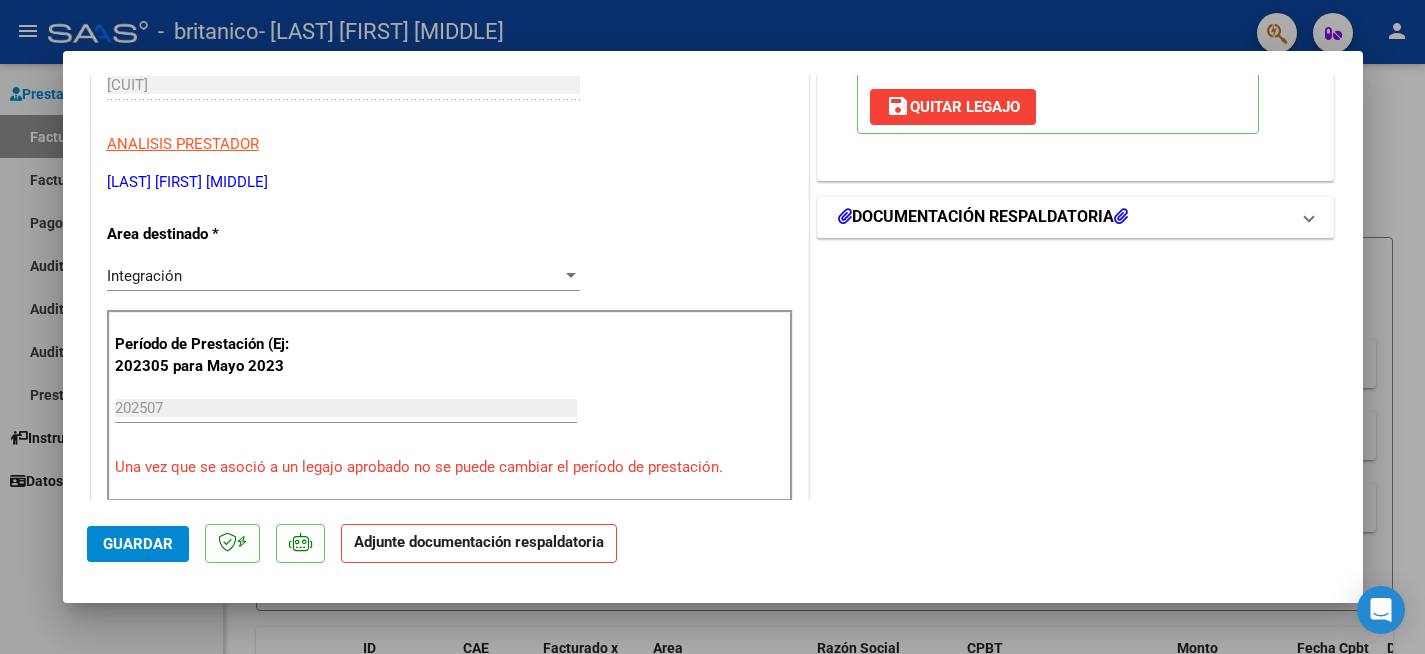 click at bounding box center [1121, 216] 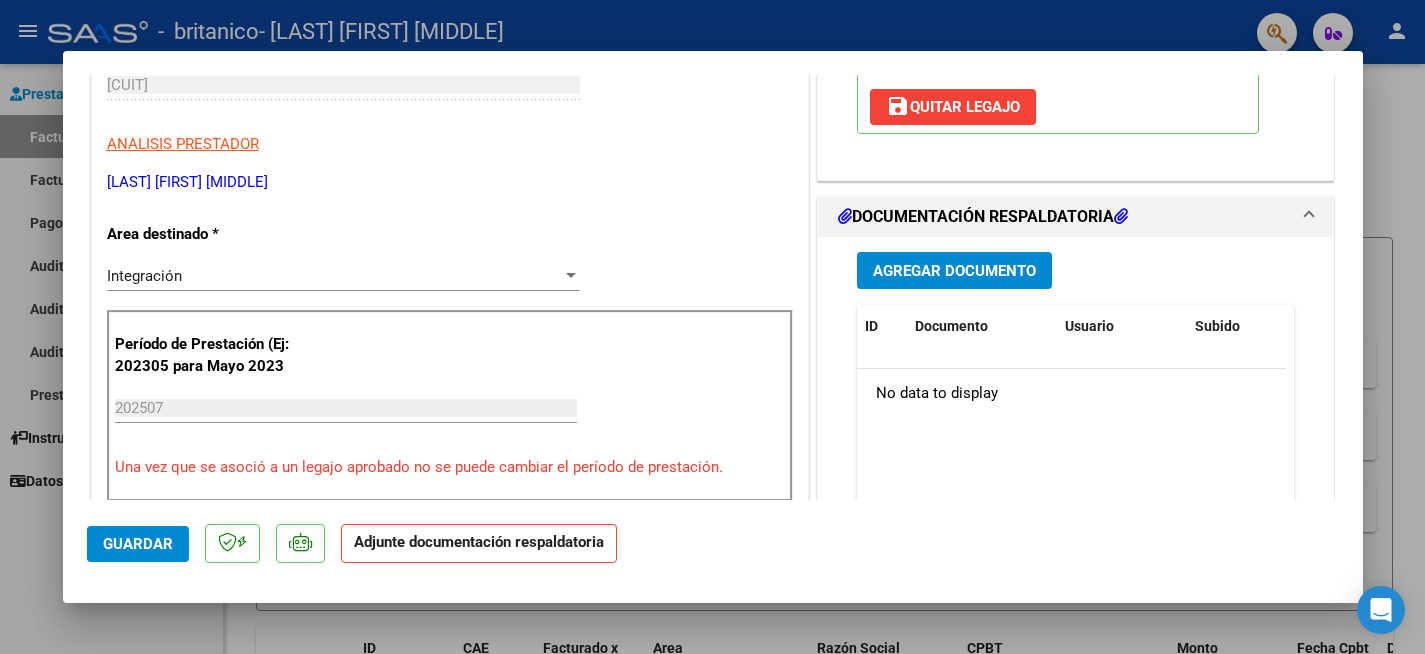 click on "DOCUMENTACIÓN RESPALDATORIA" at bounding box center [983, 217] 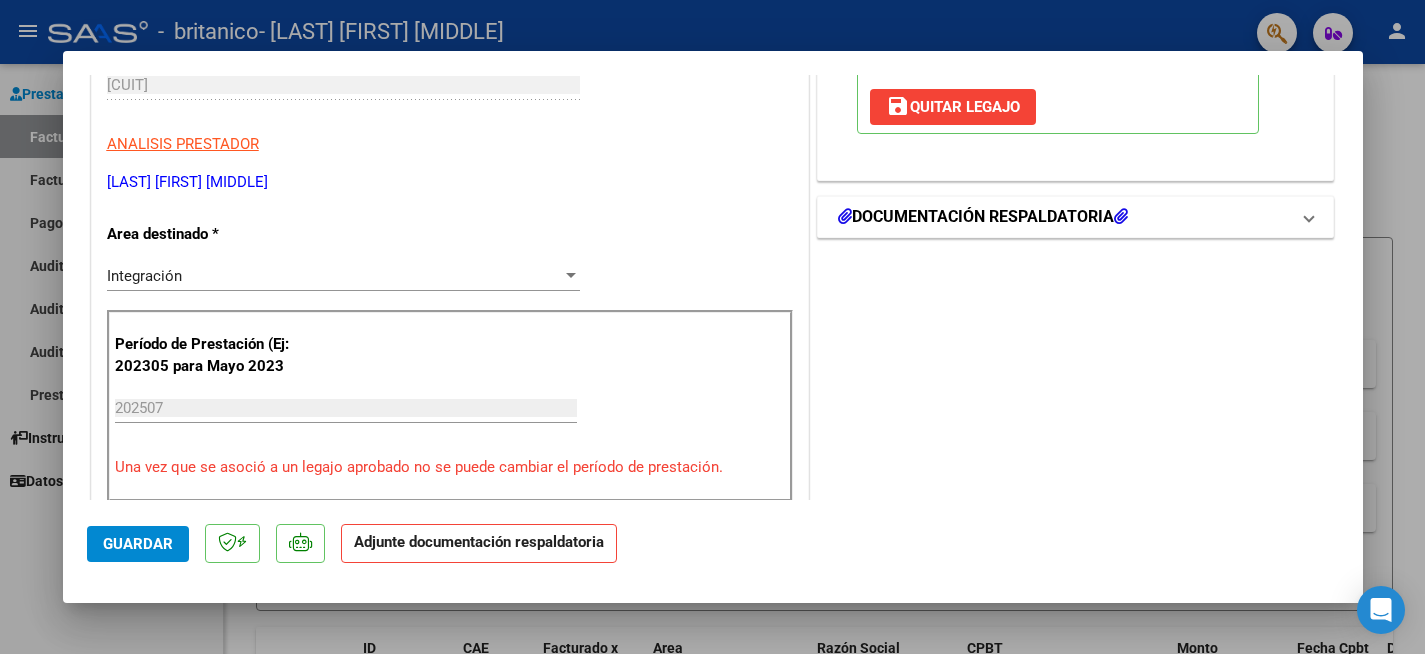 click on "DOCUMENTACIÓN RESPALDATORIA" at bounding box center [983, 217] 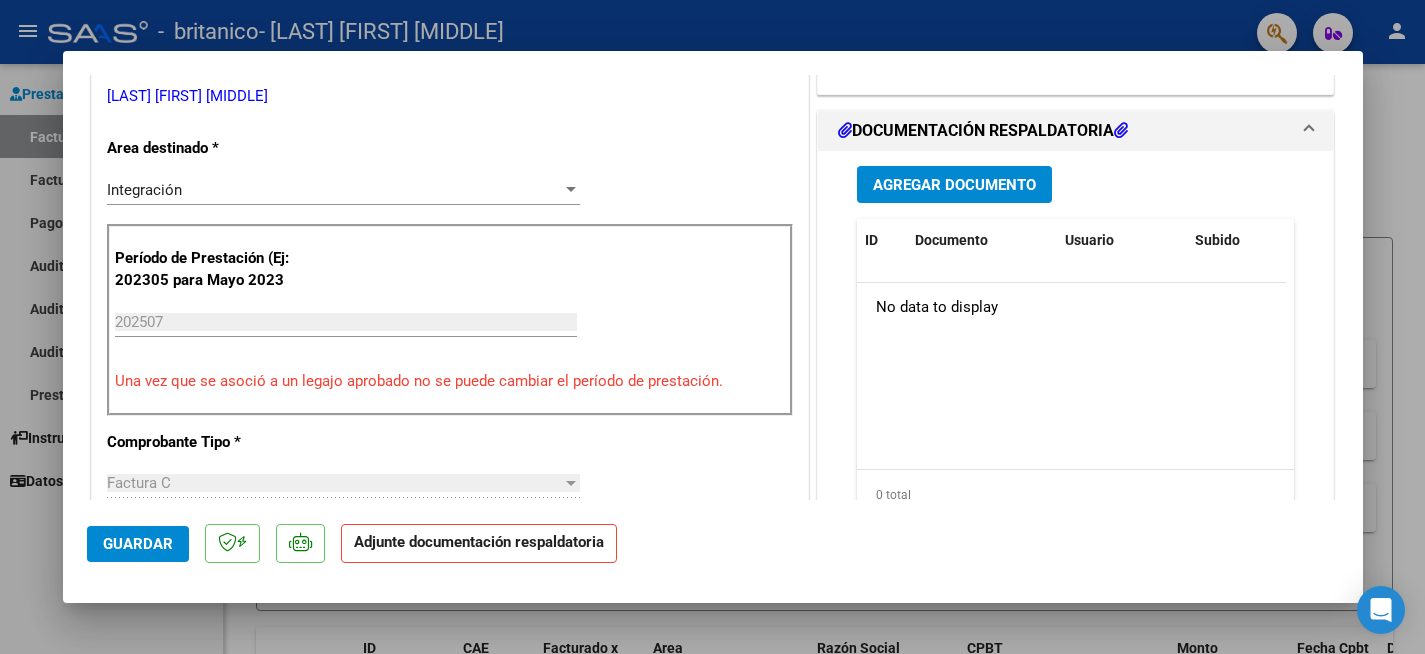 scroll, scrollTop: 483, scrollLeft: 0, axis: vertical 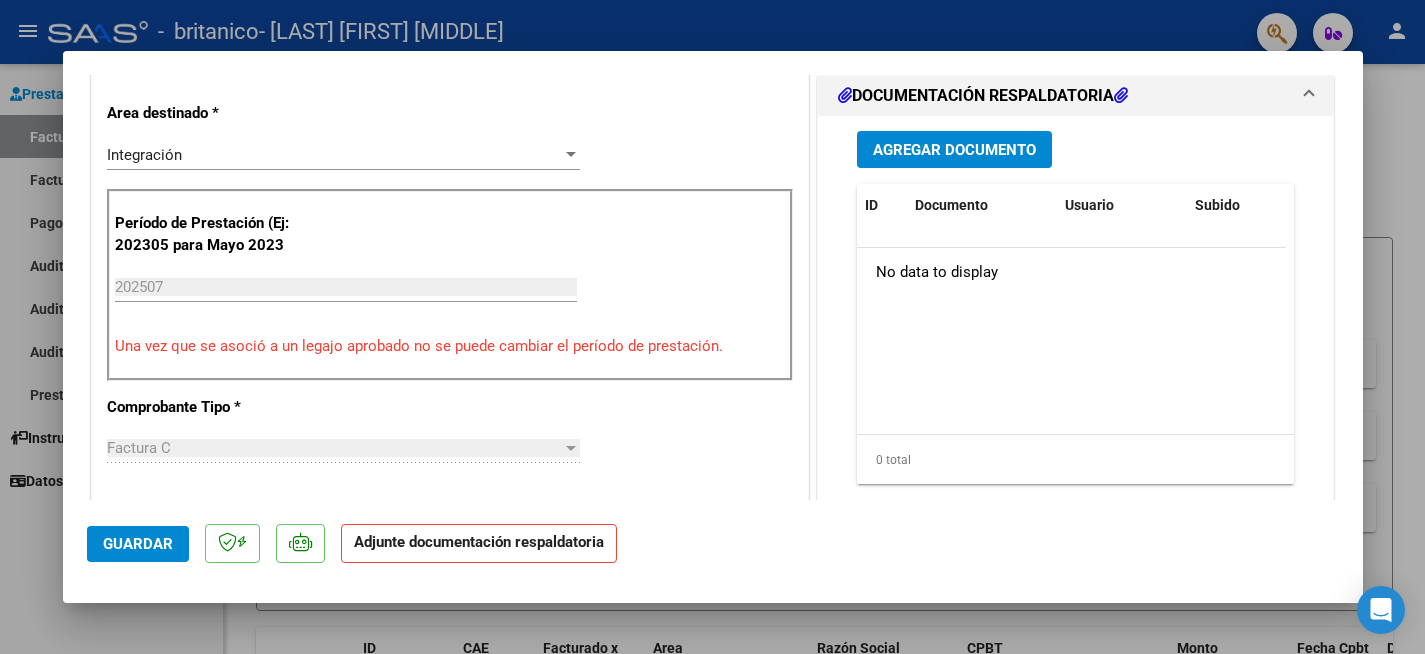 click on "Adjunte documentación respaldatoria" 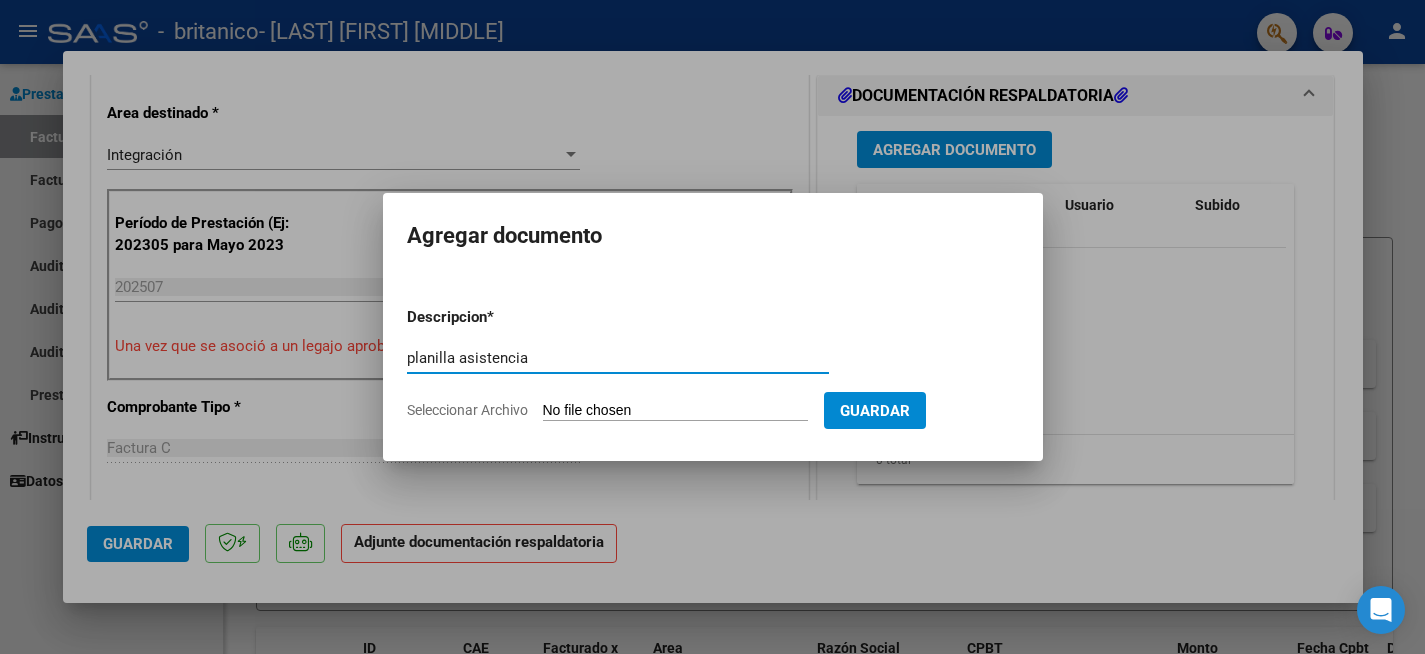 type on "planilla asistencia" 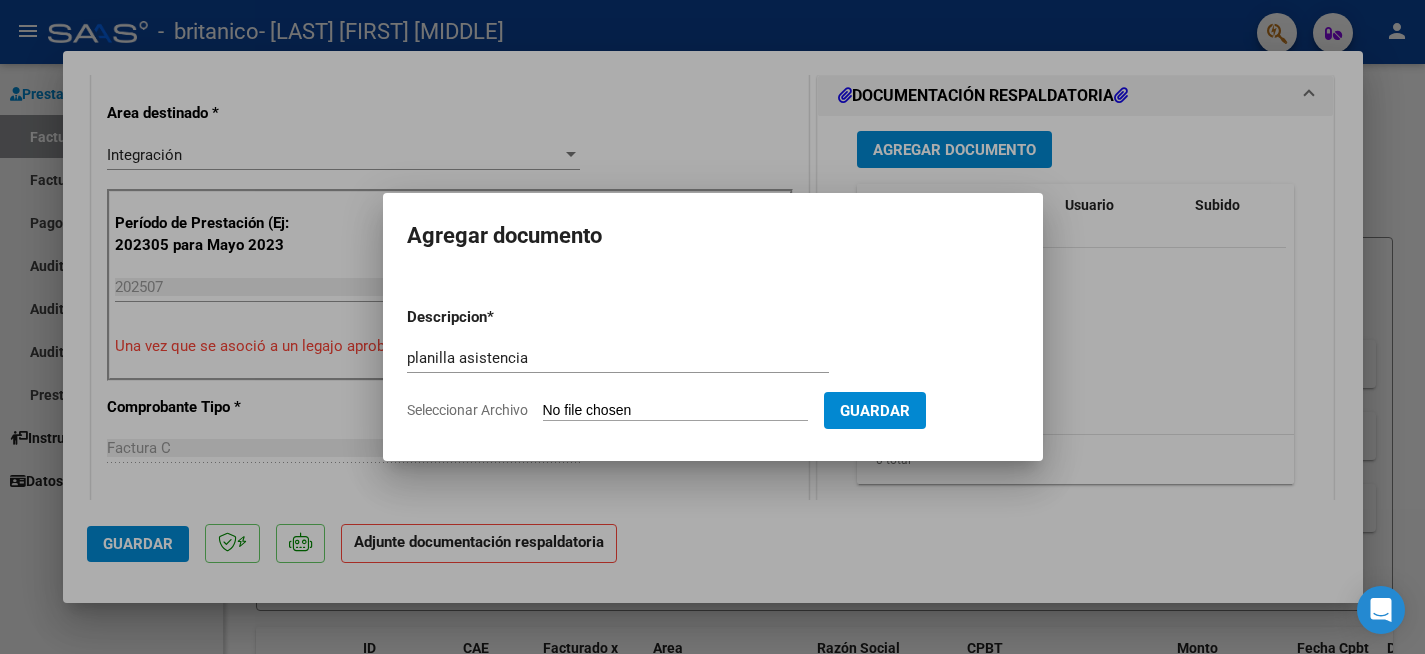 click on "Seleccionar Archivo" 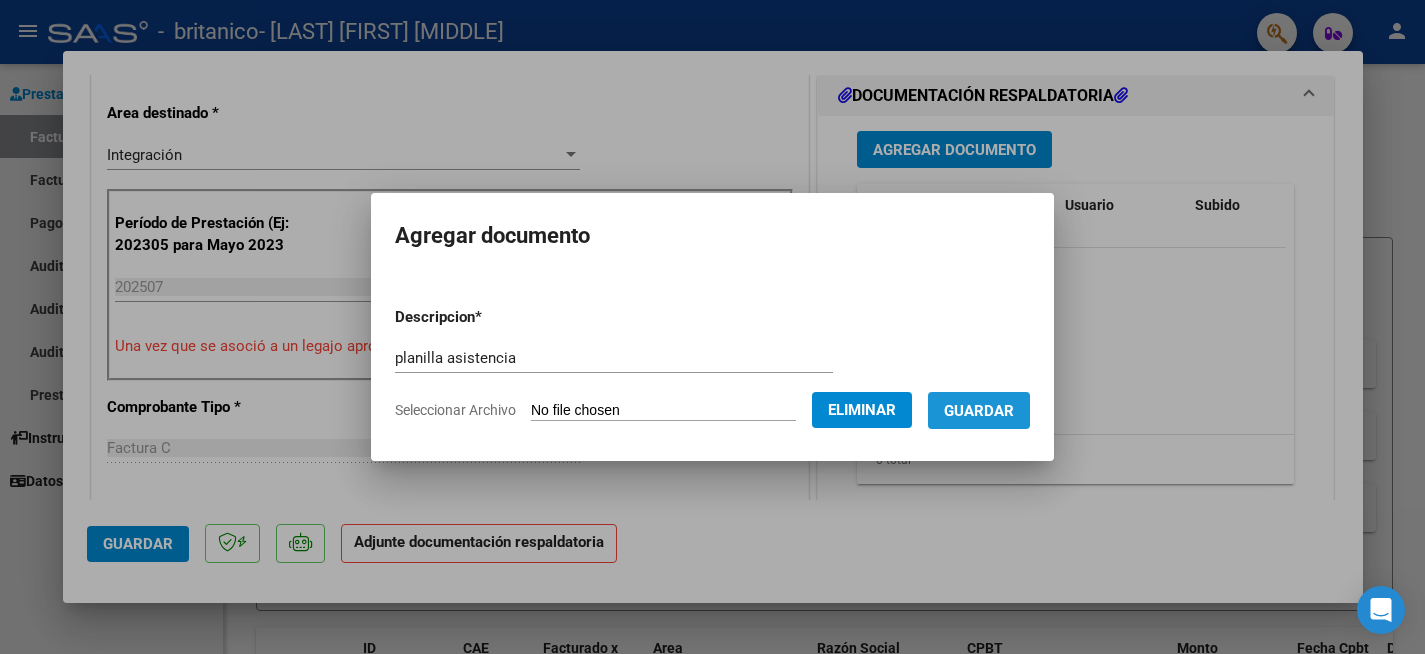 click on "Guardar" at bounding box center [979, 411] 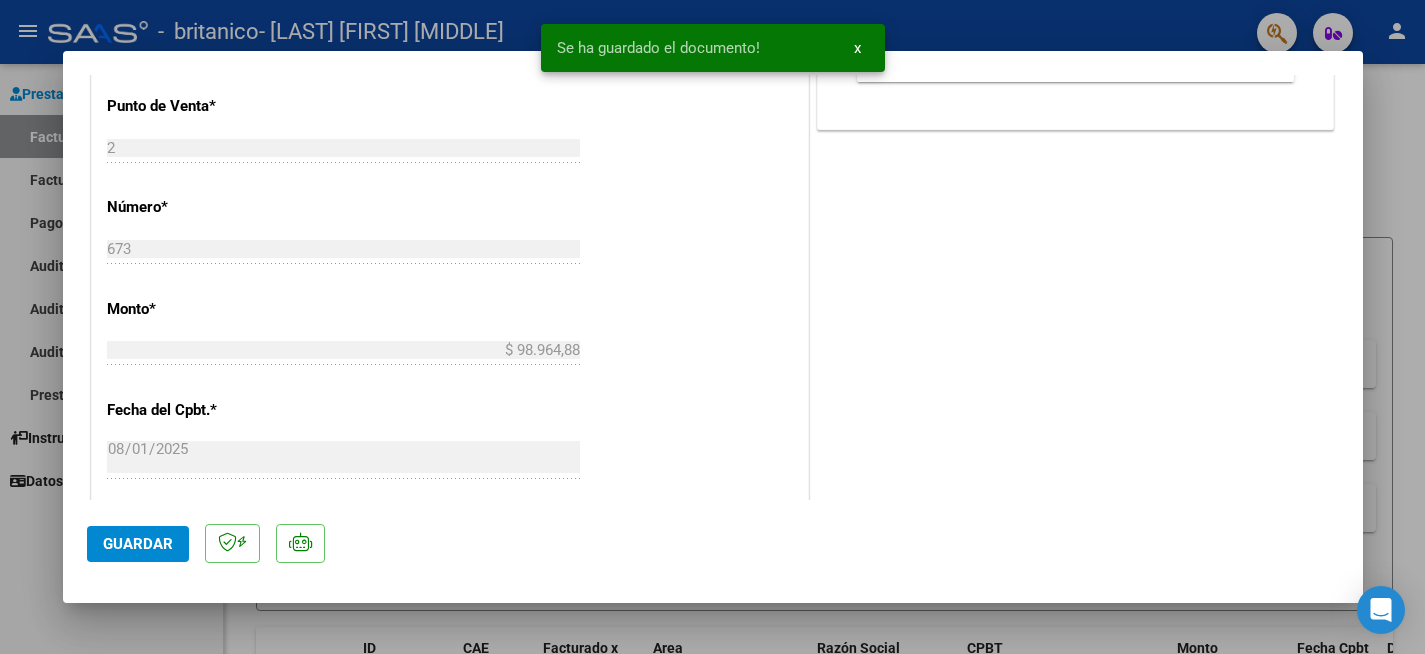 scroll, scrollTop: 960, scrollLeft: 0, axis: vertical 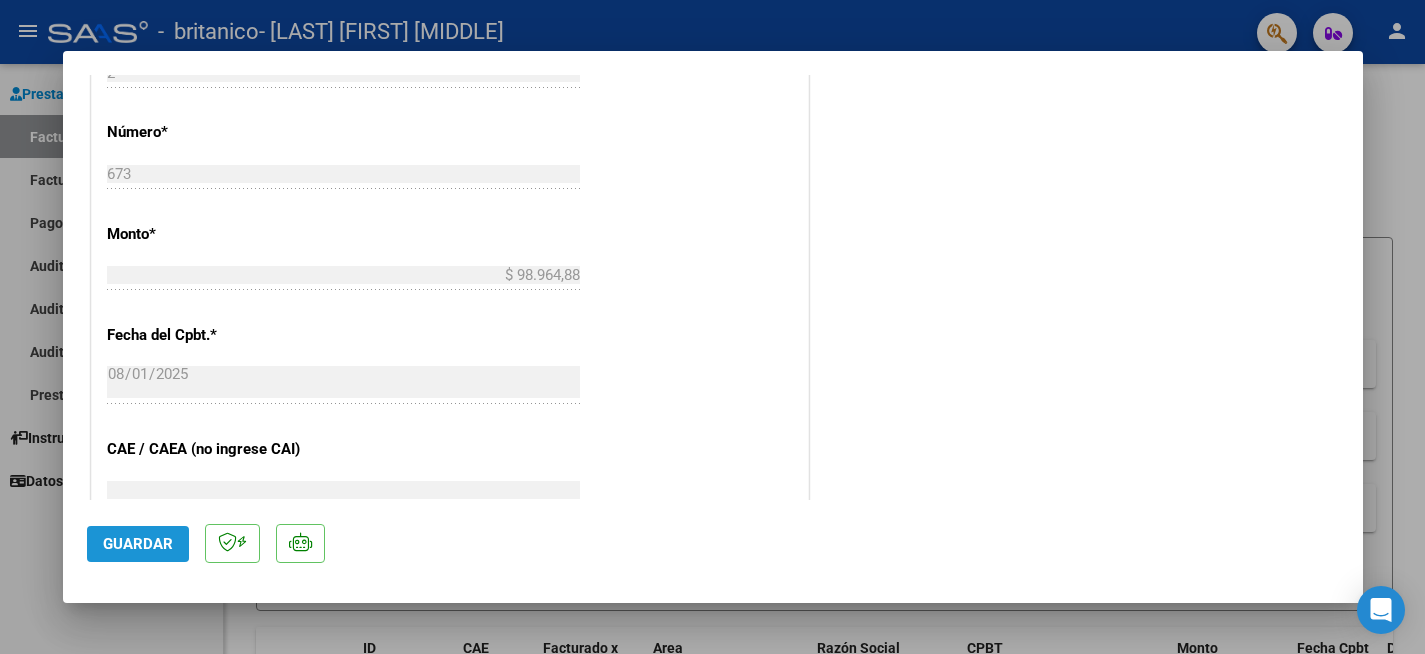 click on "Guardar" 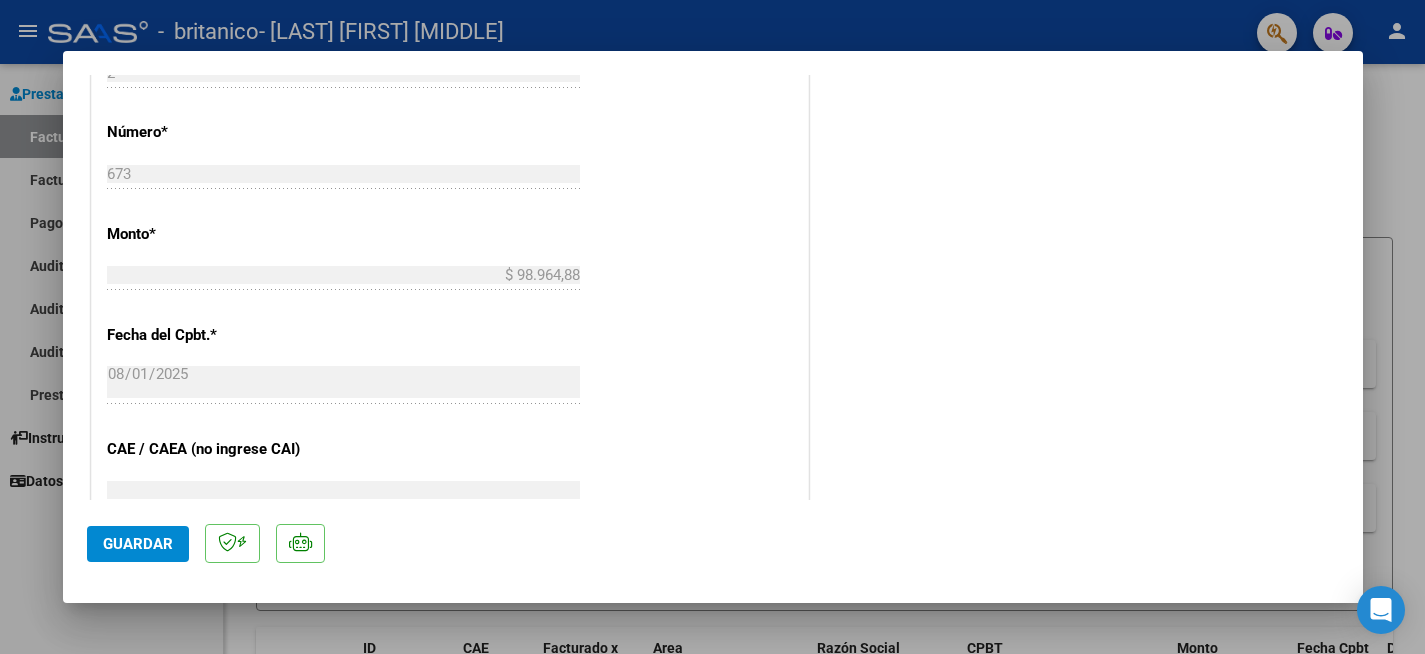 scroll, scrollTop: 1365, scrollLeft: 0, axis: vertical 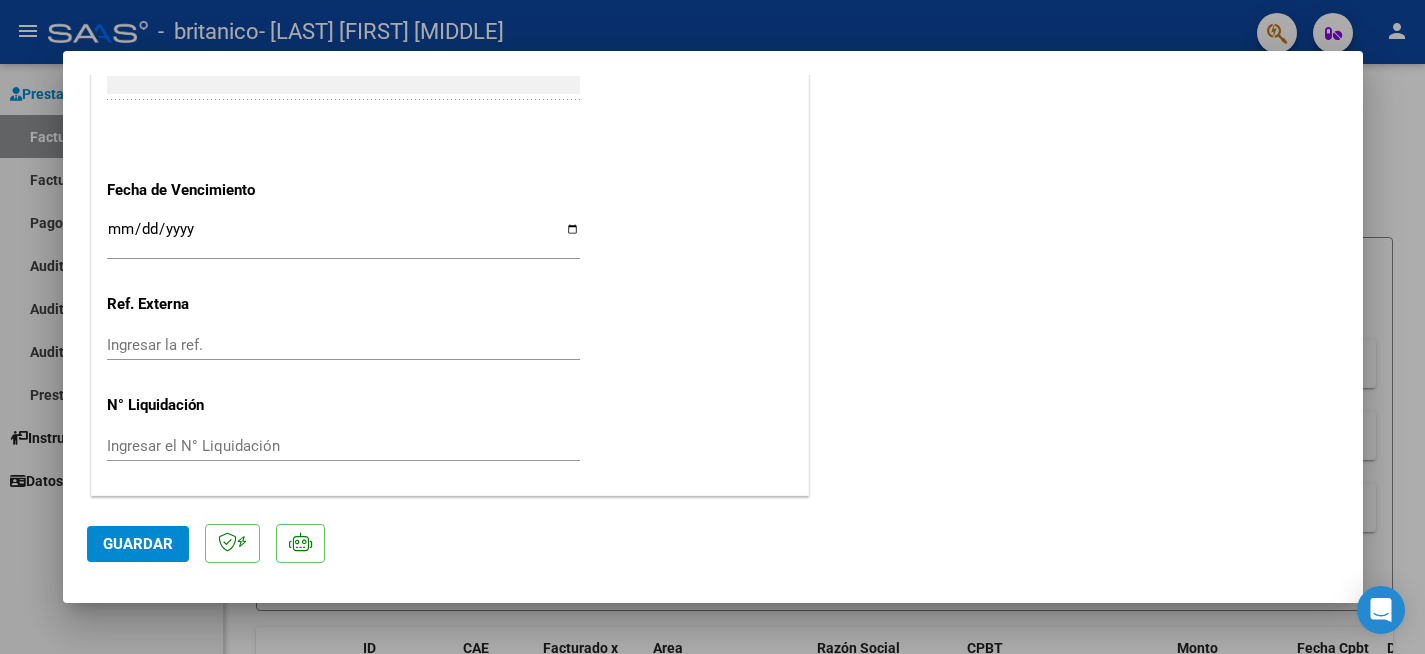 click on "Guardar" 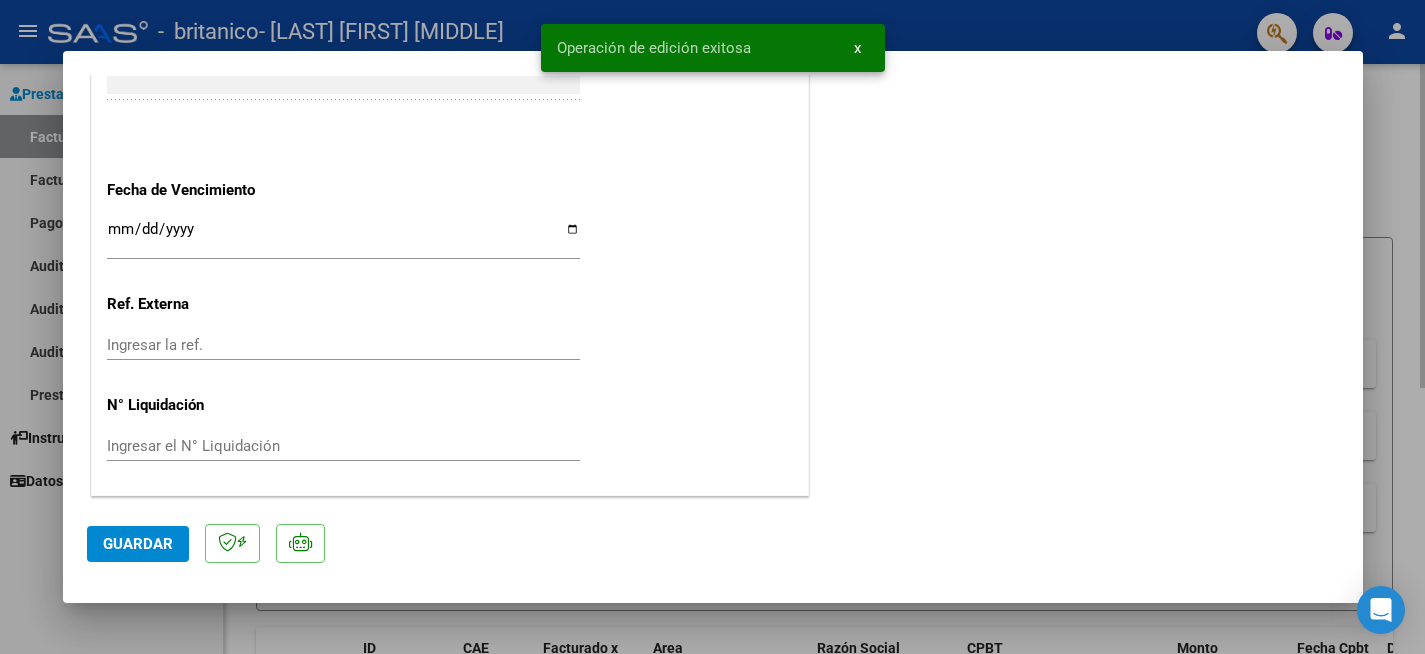 click at bounding box center (712, 327) 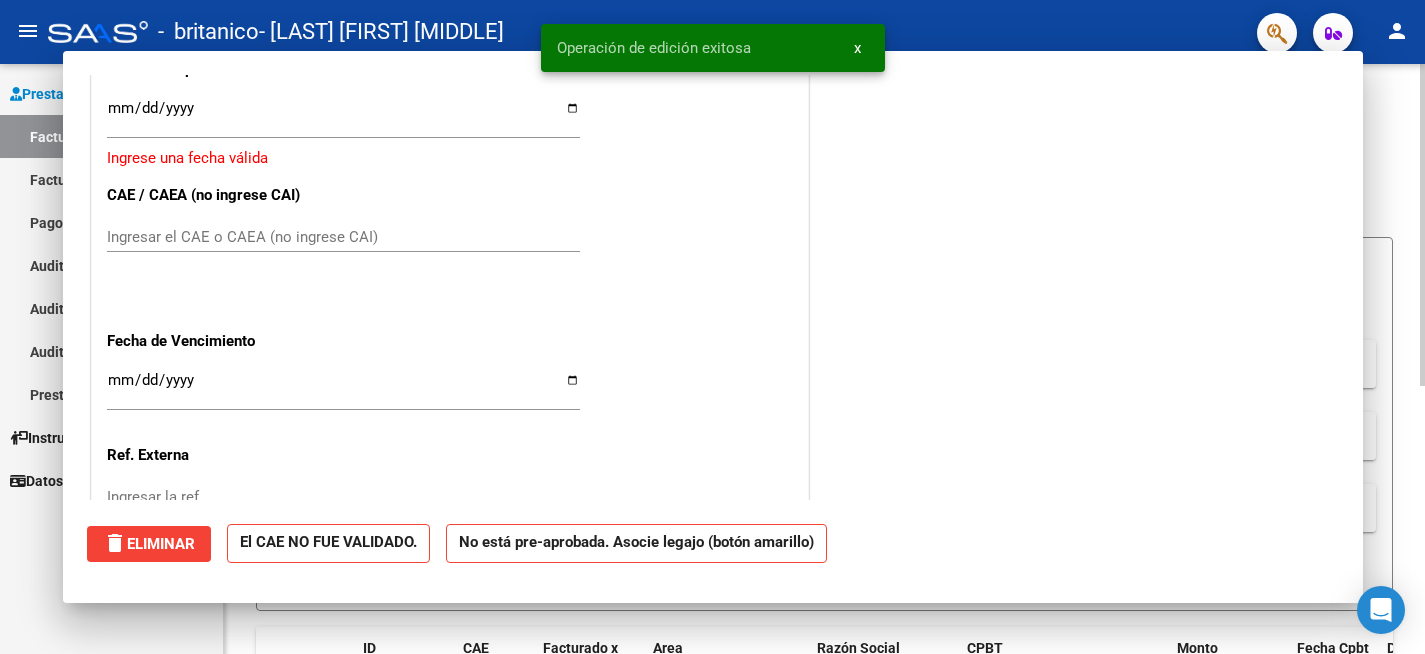 scroll, scrollTop: 0, scrollLeft: 0, axis: both 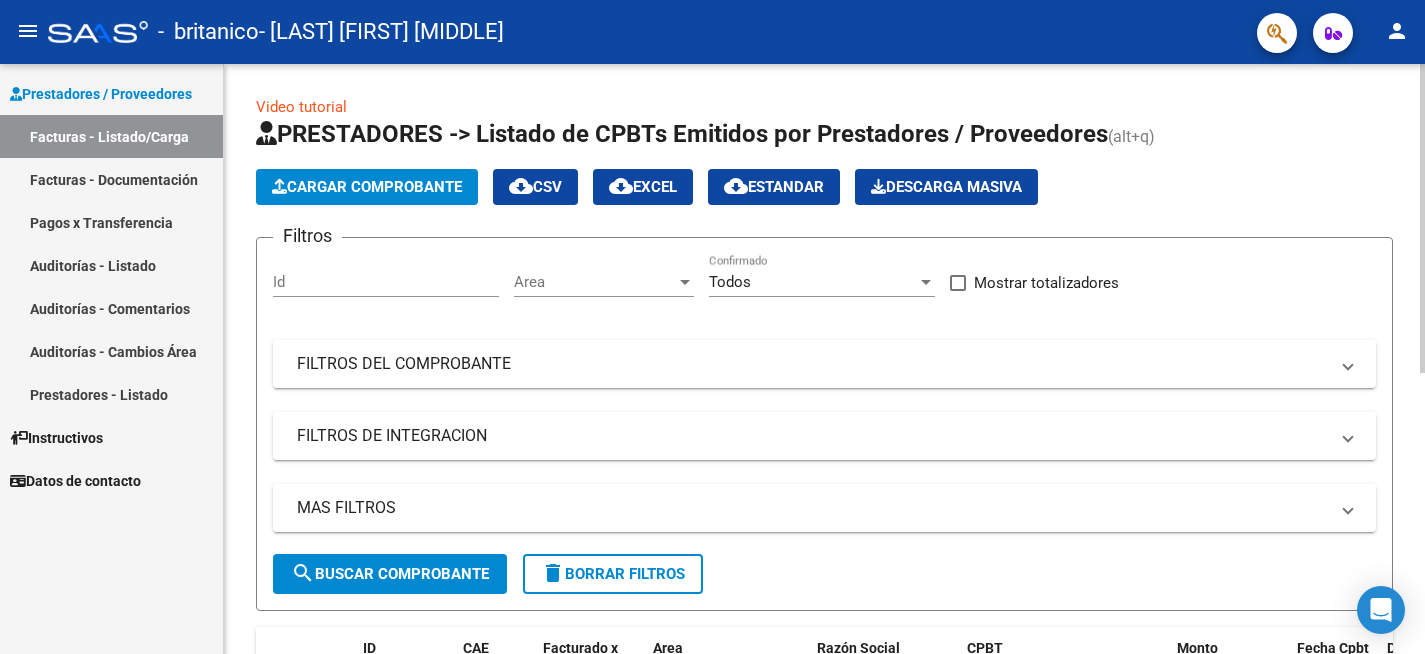 drag, startPoint x: 1403, startPoint y: 127, endPoint x: 1421, endPoint y: 201, distance: 76.15773 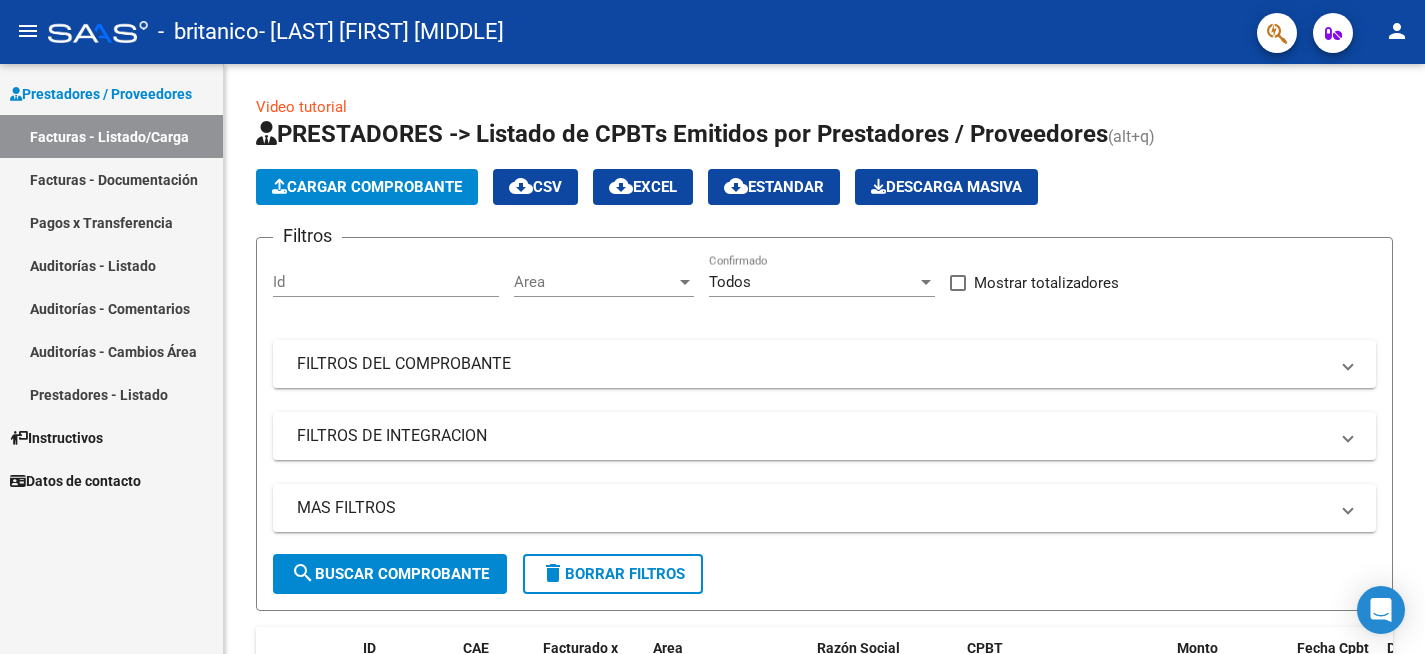 click on "Prestadores / Proveedores Facturas - Listado/Carga Facturas - Documentación Pagos x Transferencia Auditorías - Listado Auditorías - Comentarios Auditorías - Cambios Área Prestadores - Listado    Instructivos    Datos de contacto" at bounding box center (111, 359) 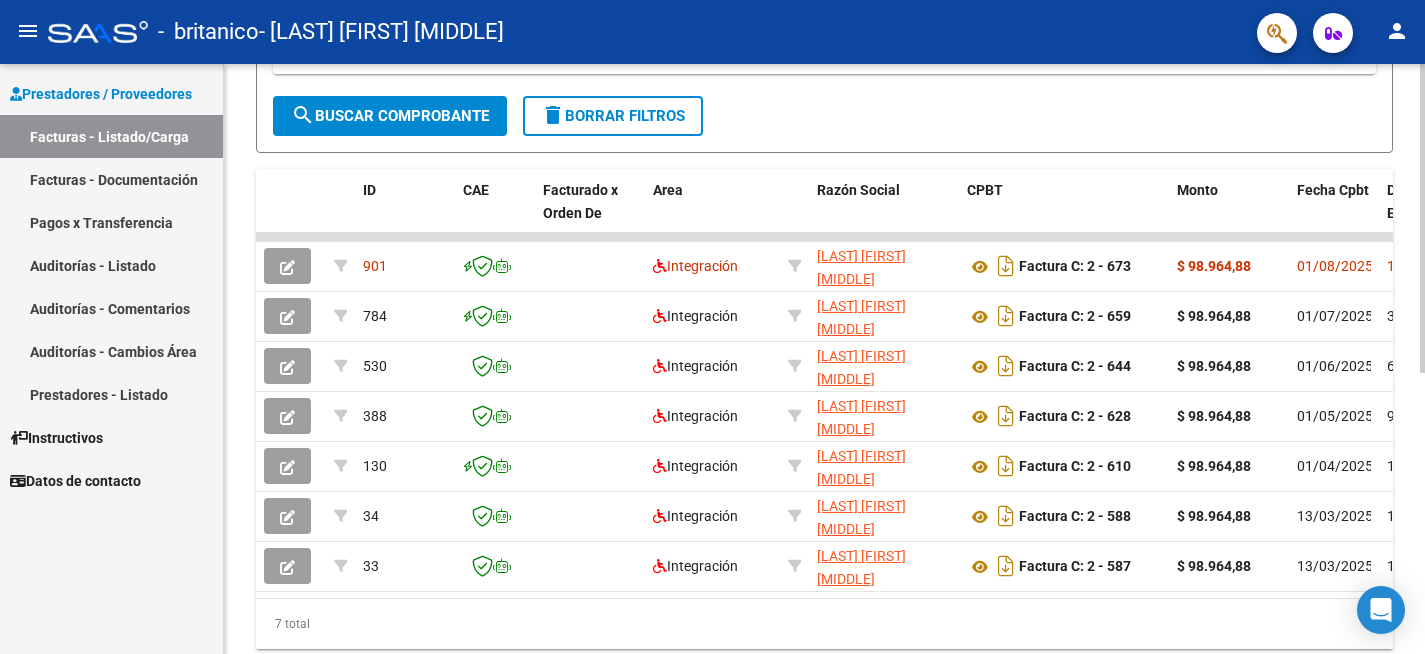 scroll, scrollTop: 435, scrollLeft: 0, axis: vertical 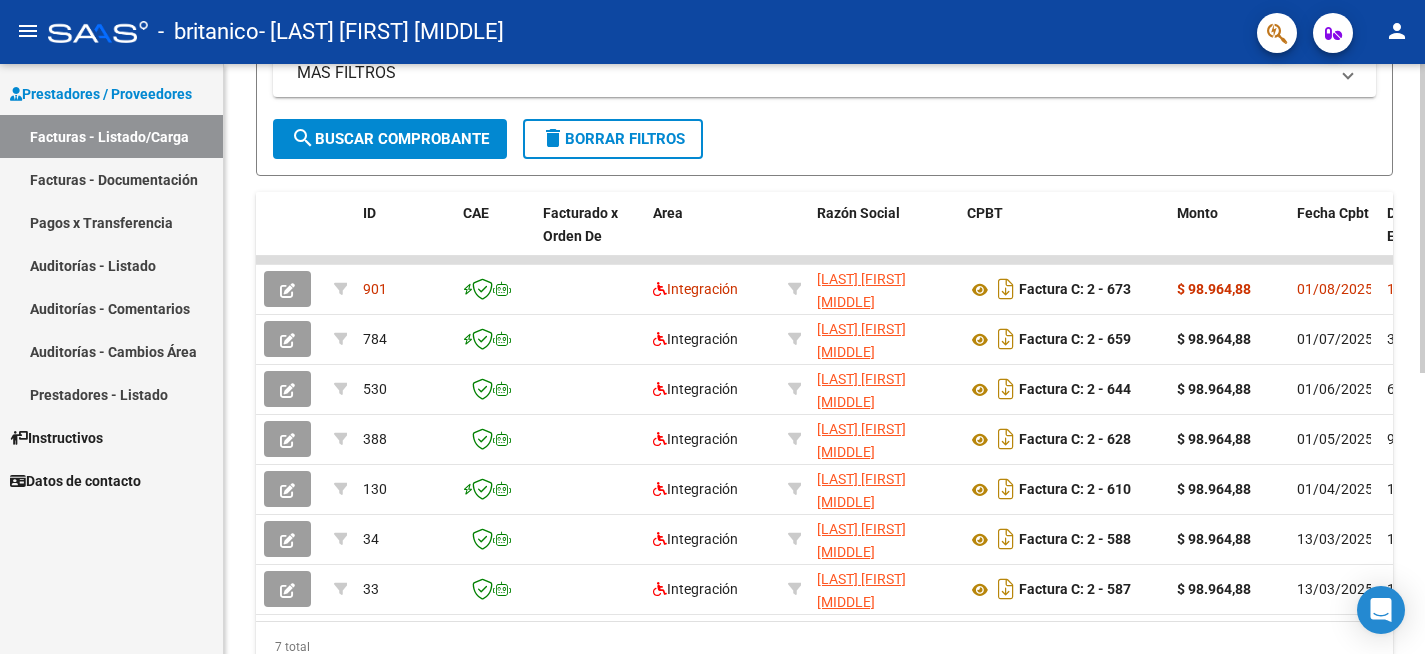 click 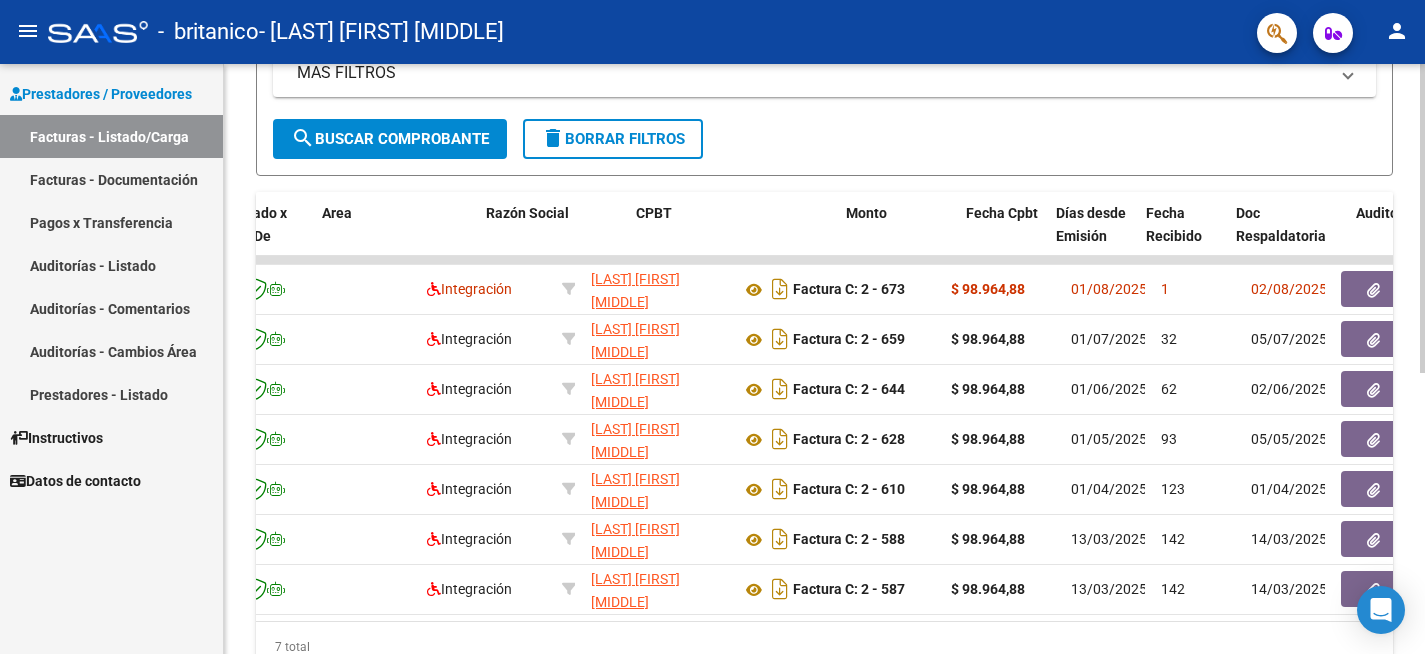scroll, scrollTop: 0, scrollLeft: 335, axis: horizontal 